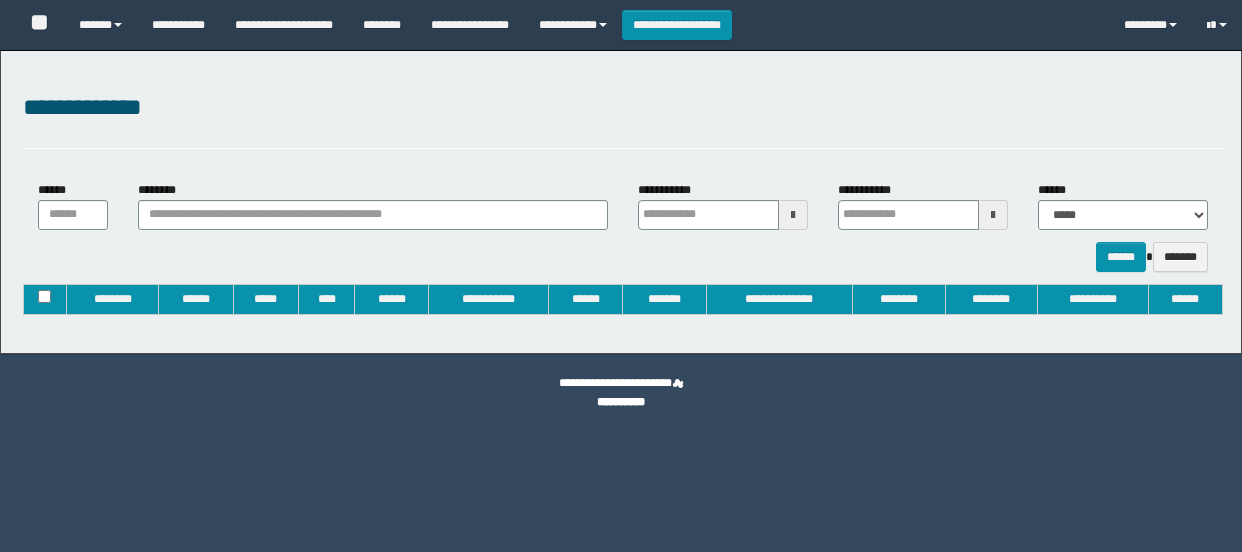 type on "**********" 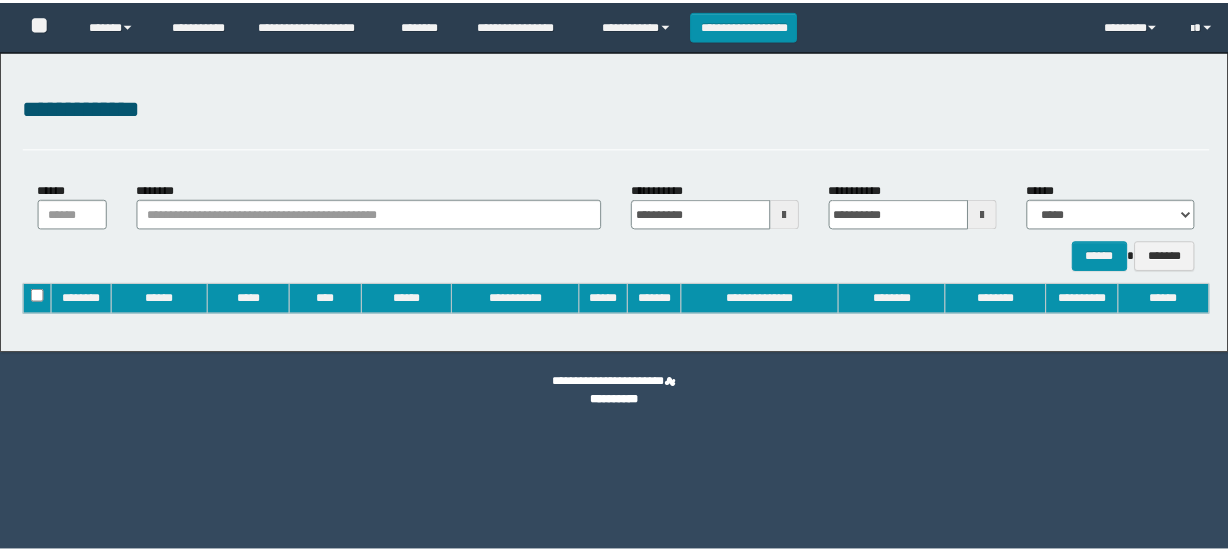 scroll, scrollTop: 0, scrollLeft: 0, axis: both 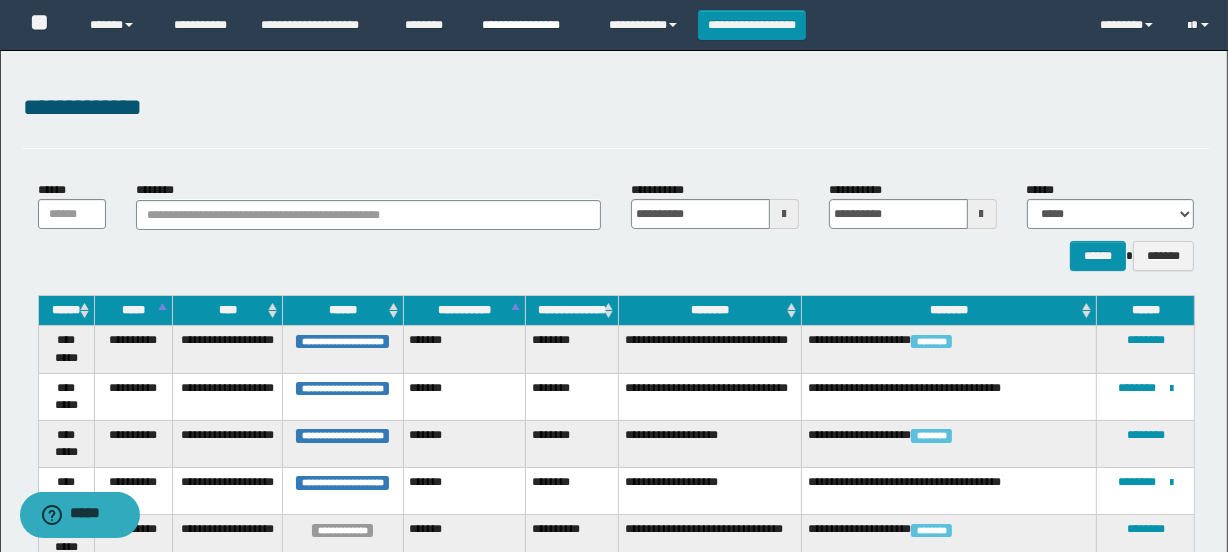 click on "**********" at bounding box center (530, 25) 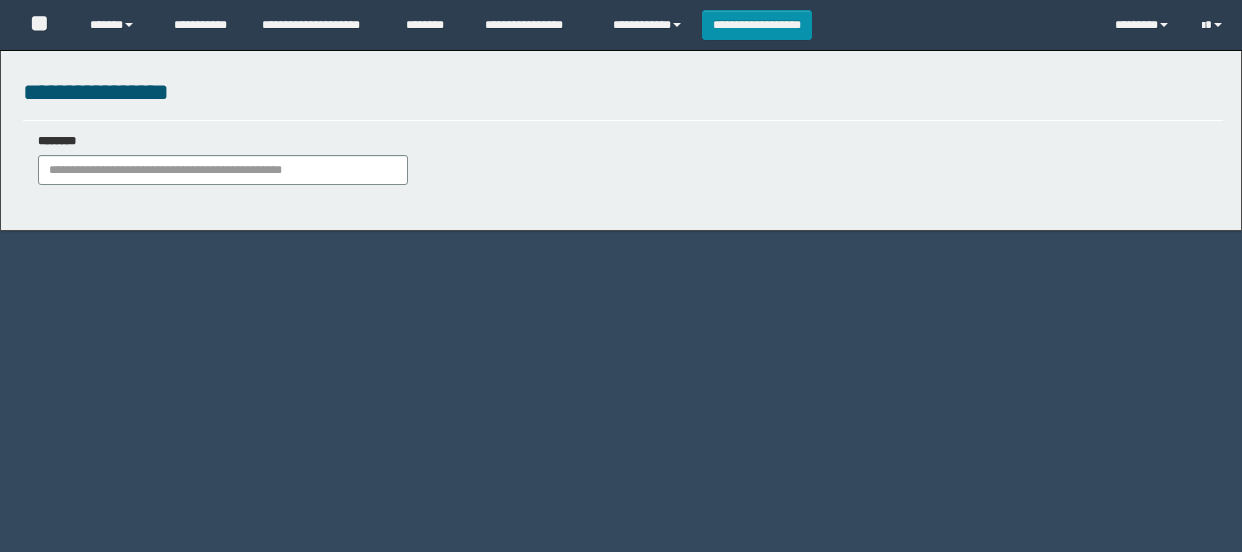 scroll, scrollTop: 0, scrollLeft: 0, axis: both 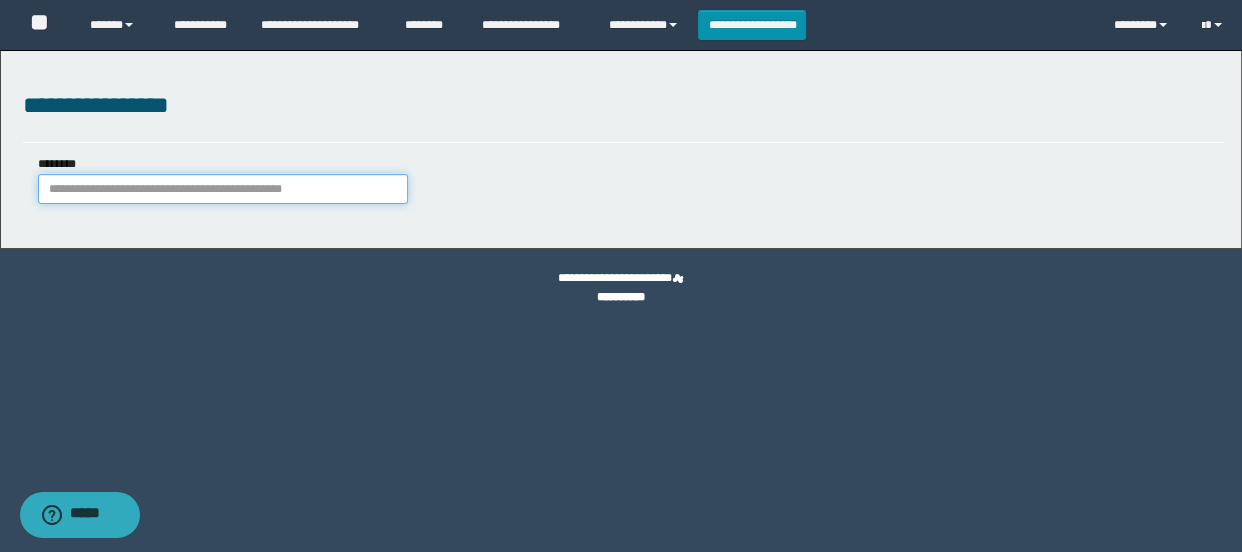 click on "********" at bounding box center (223, 189) 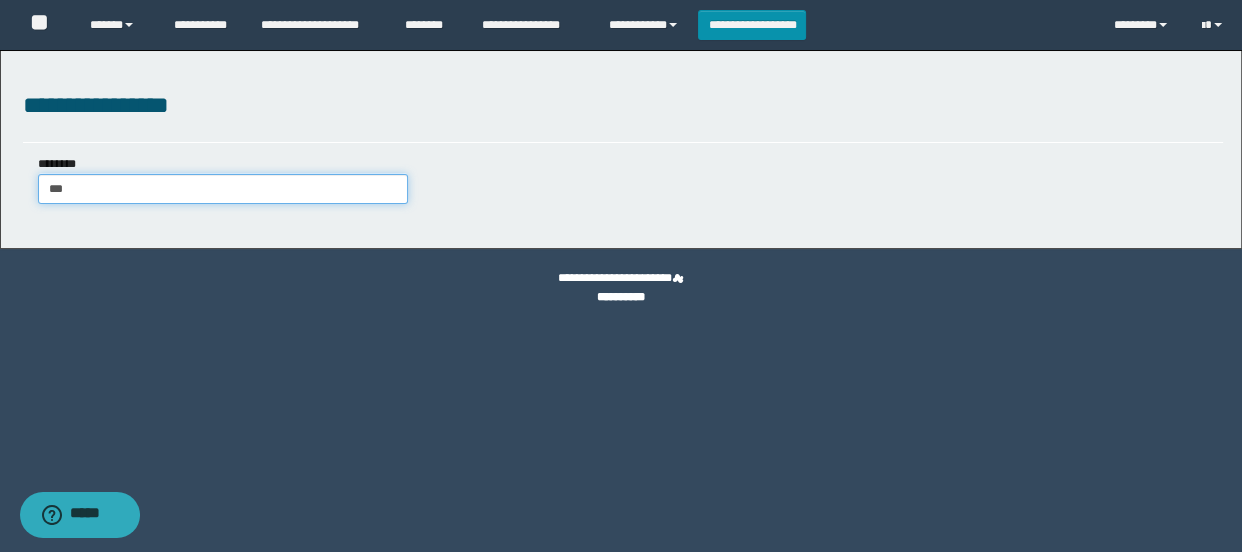 type on "****" 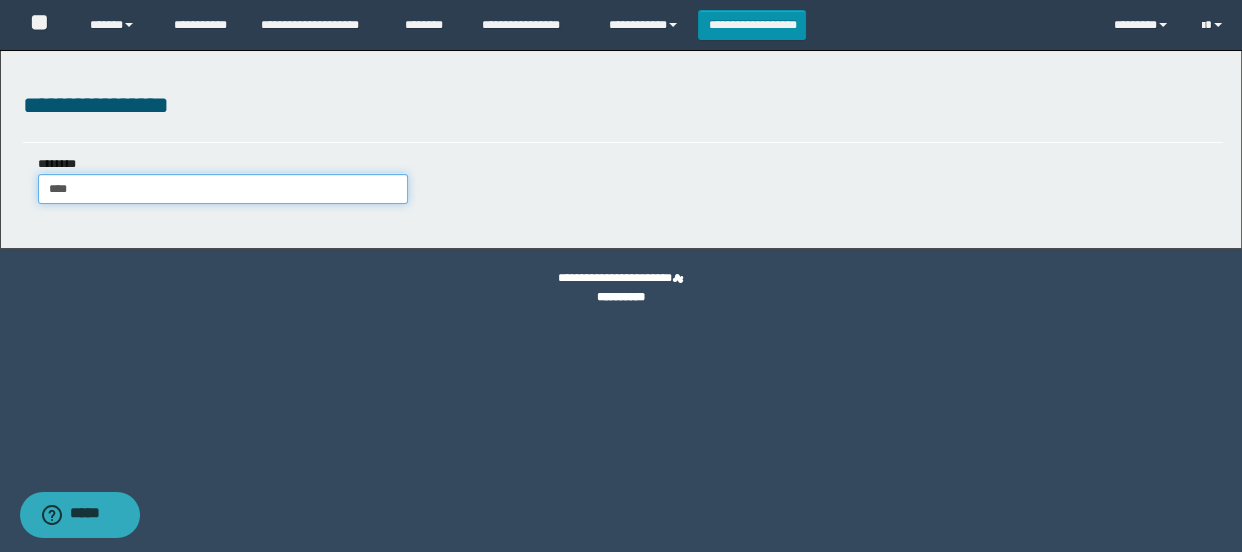 type on "****" 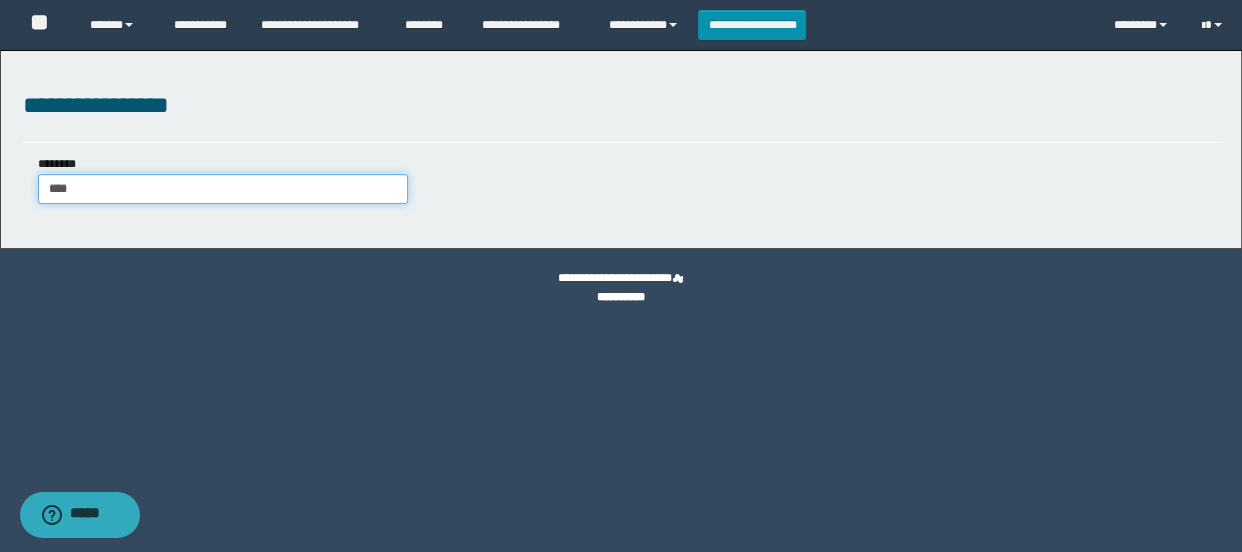 type 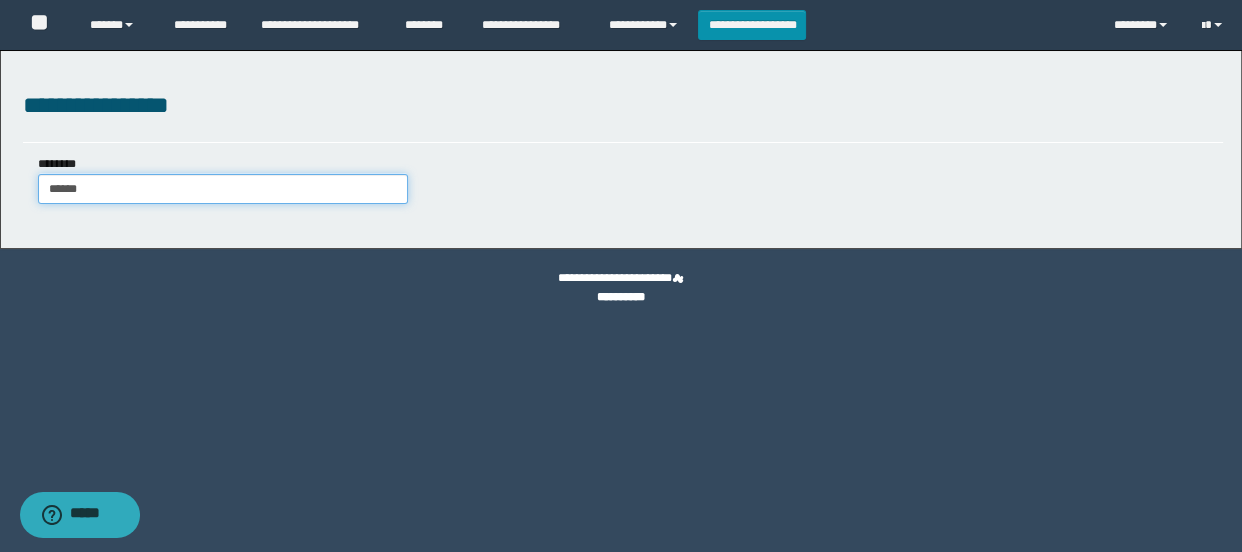 type on "*******" 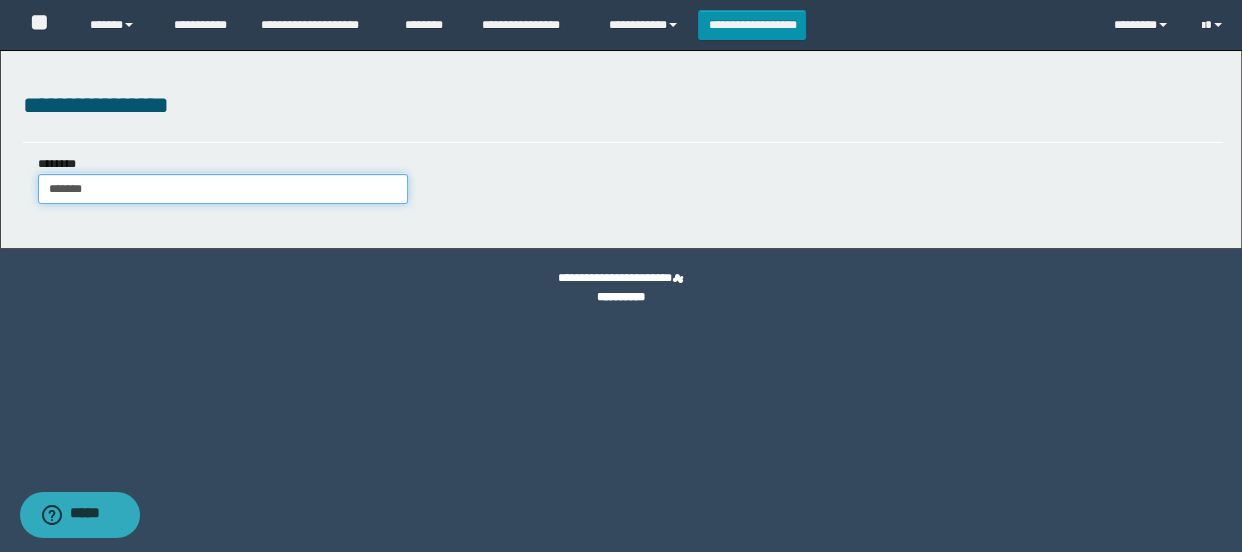 type on "*******" 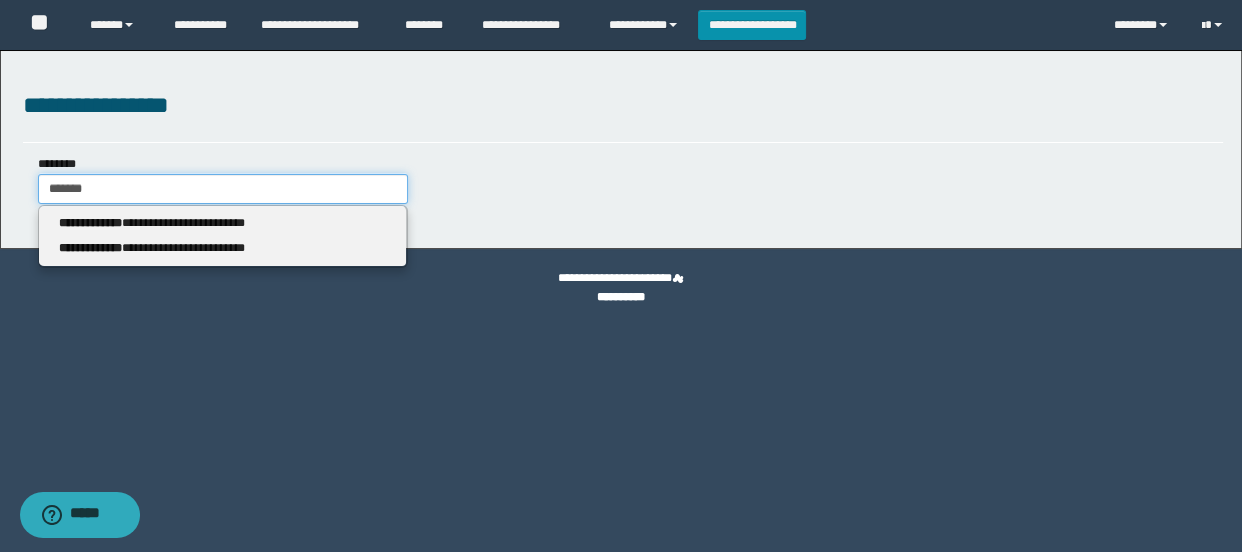 type 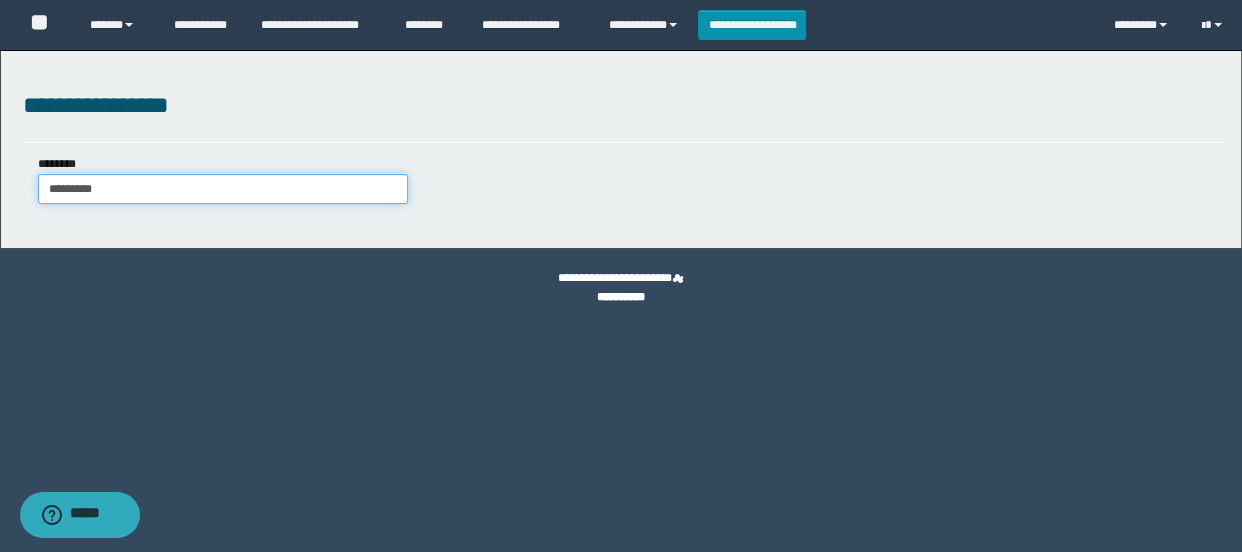 type on "**********" 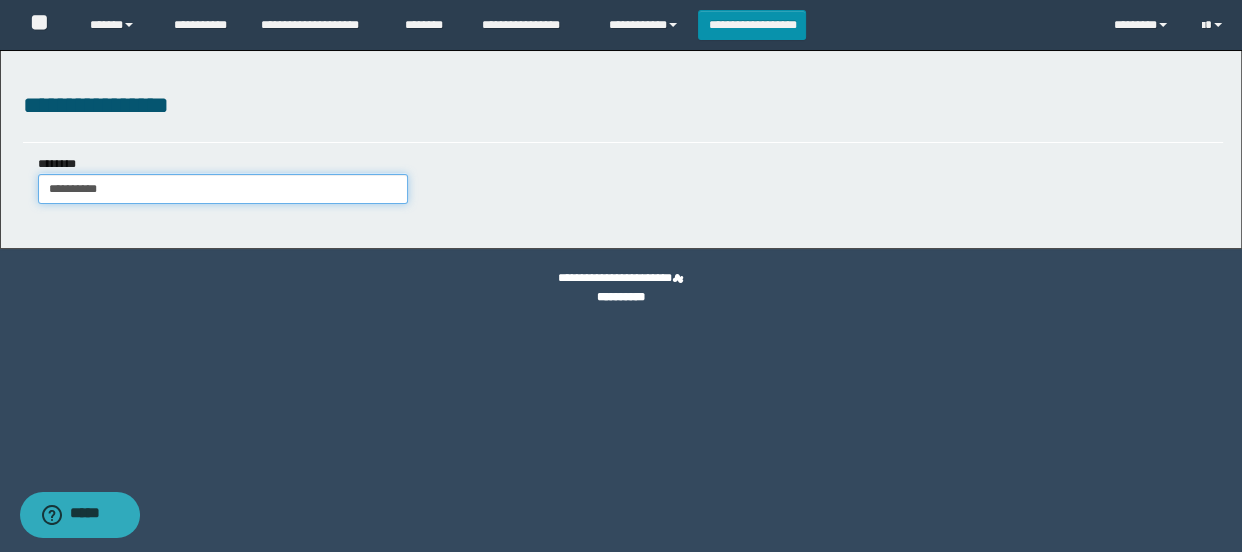 type on "**********" 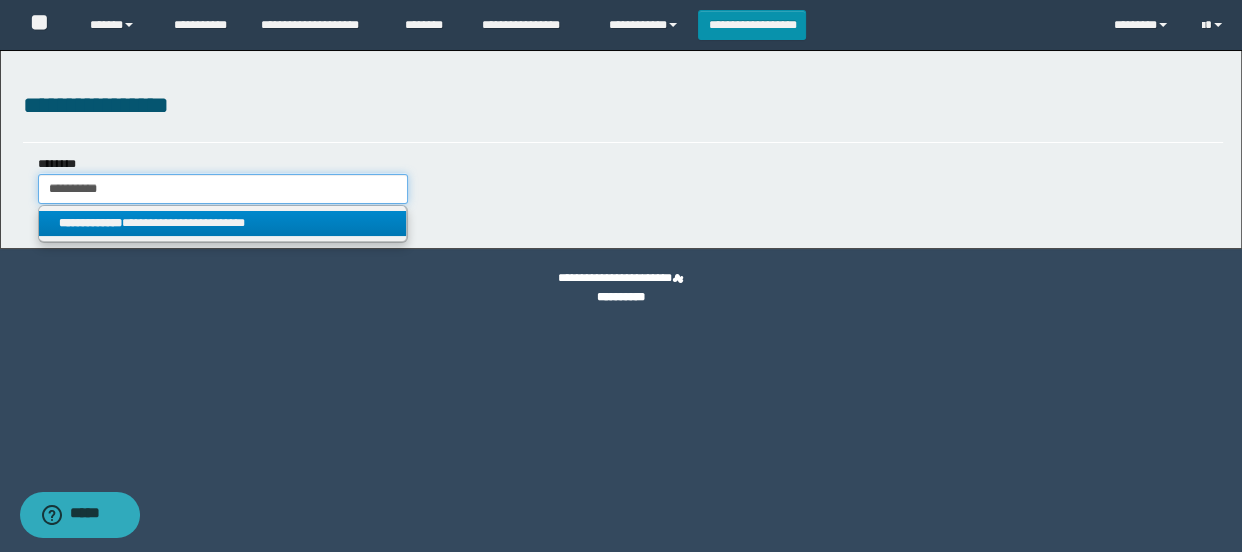 type on "**********" 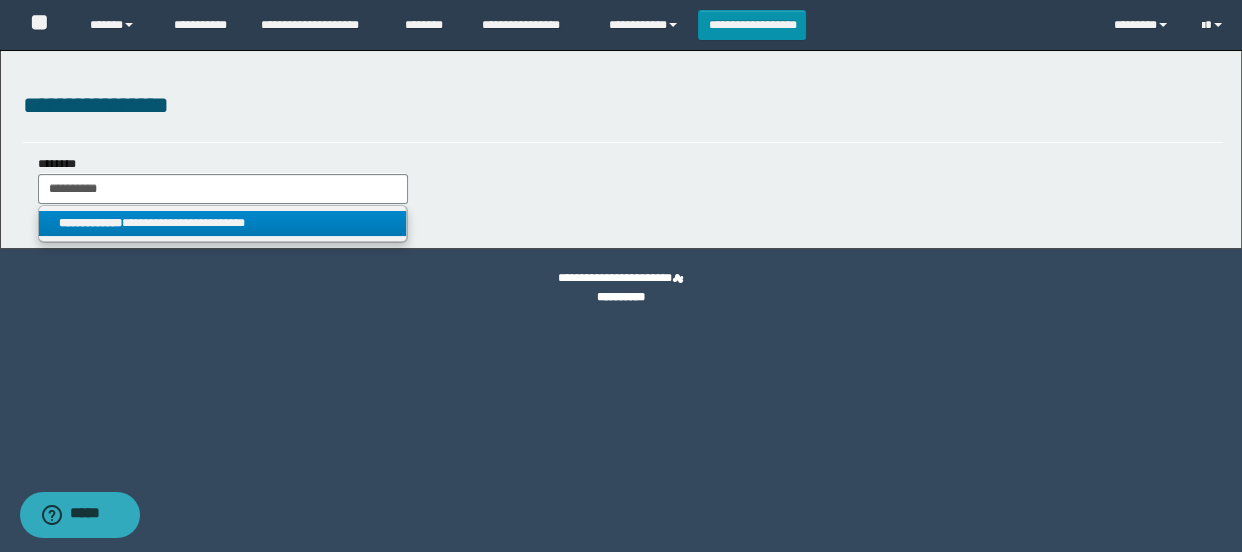 click on "**********" at bounding box center [222, 223] 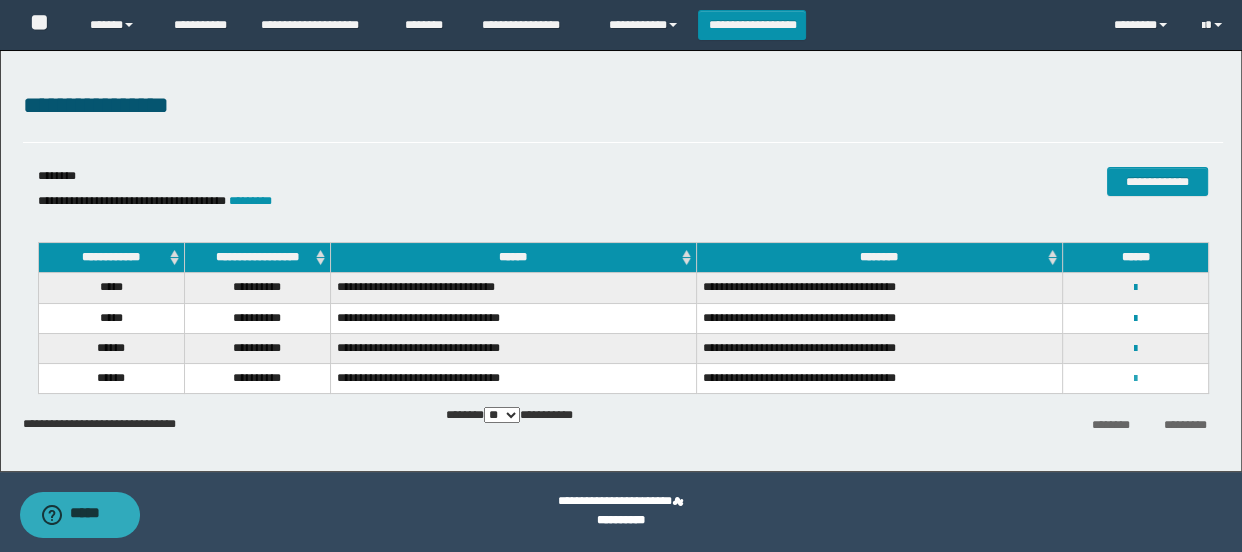 click at bounding box center (1135, 379) 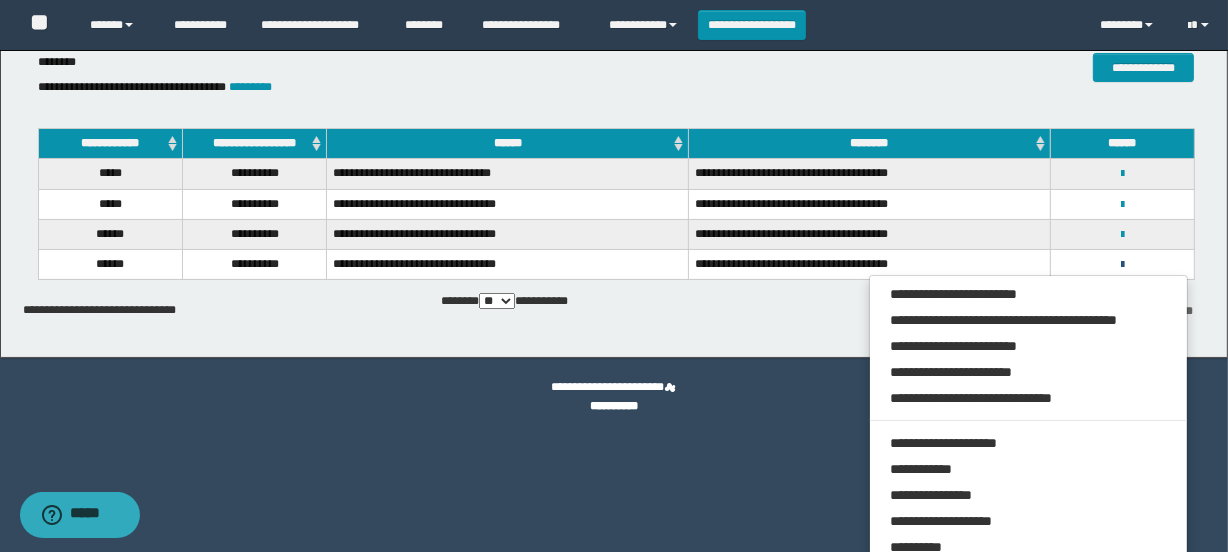 scroll, scrollTop: 205, scrollLeft: 0, axis: vertical 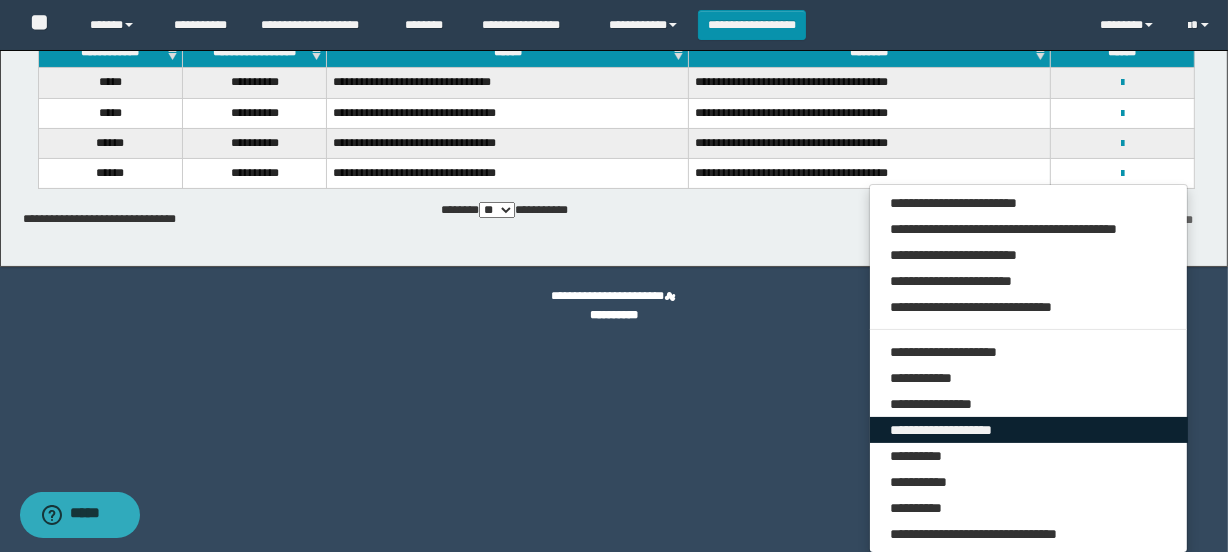 click on "**********" at bounding box center (1029, 430) 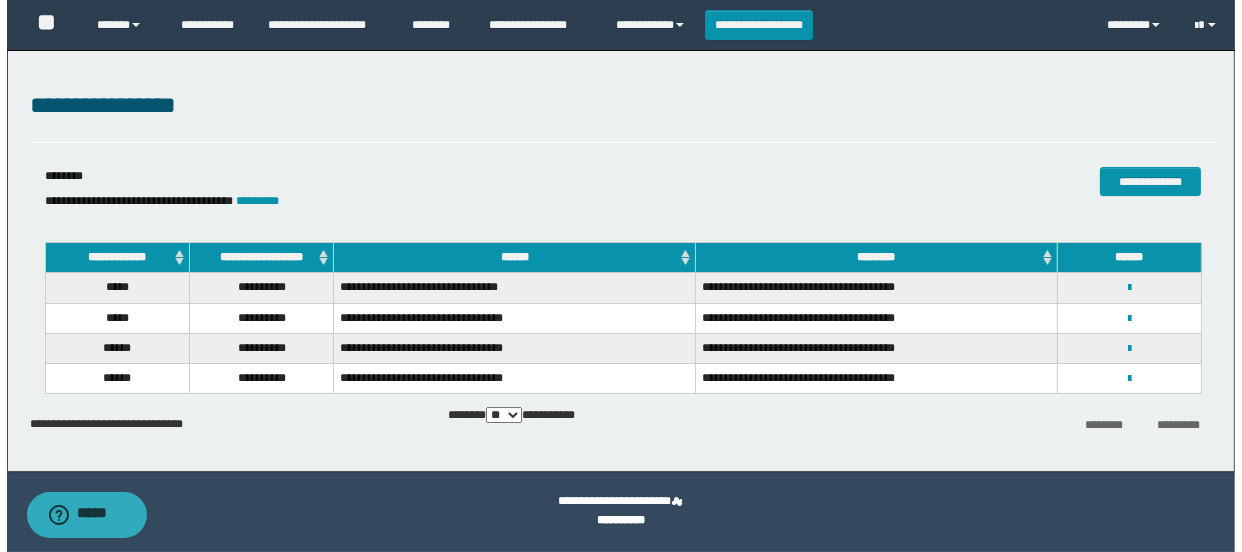 scroll, scrollTop: 0, scrollLeft: 0, axis: both 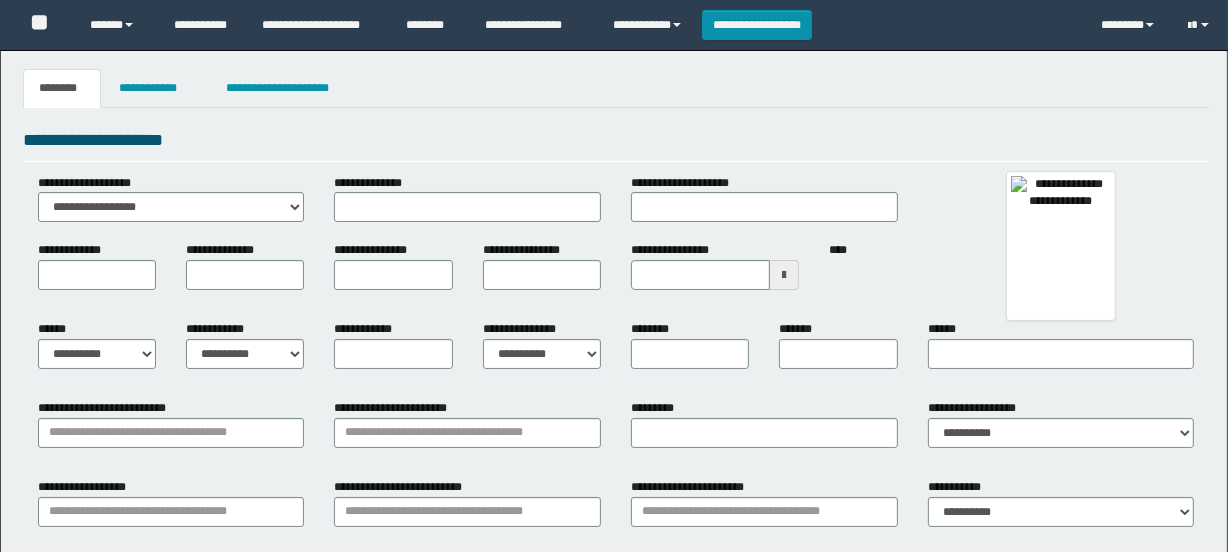 type 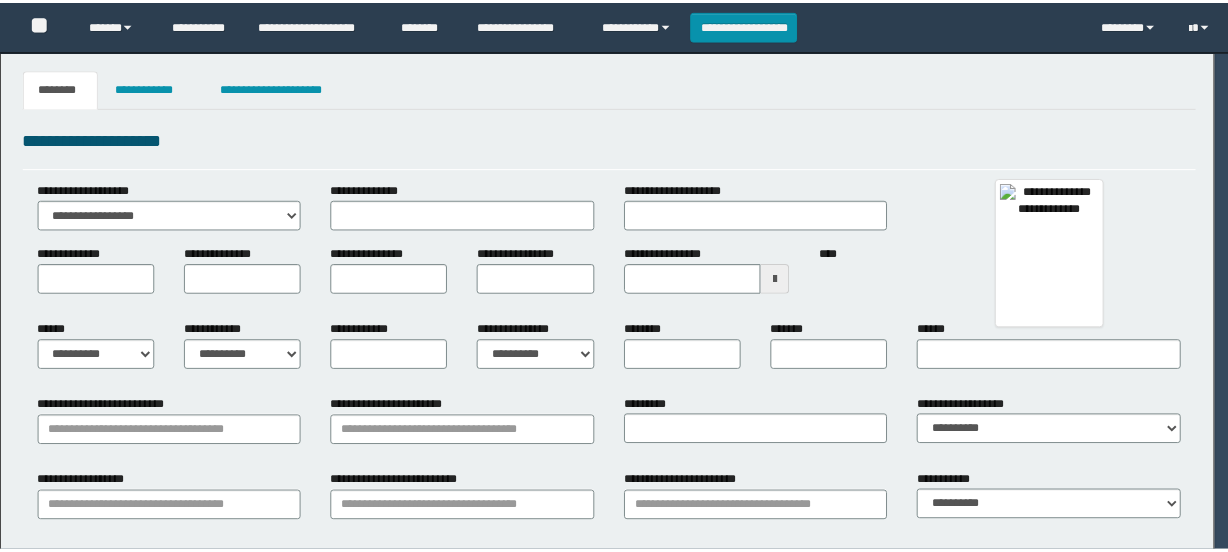 scroll, scrollTop: 0, scrollLeft: 0, axis: both 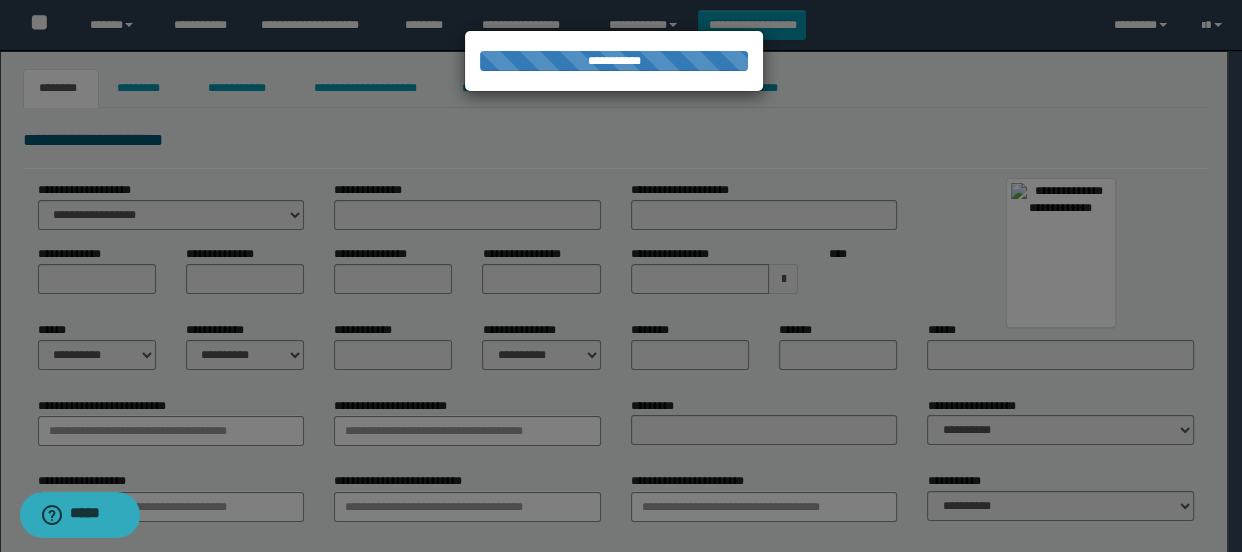 type on "**********" 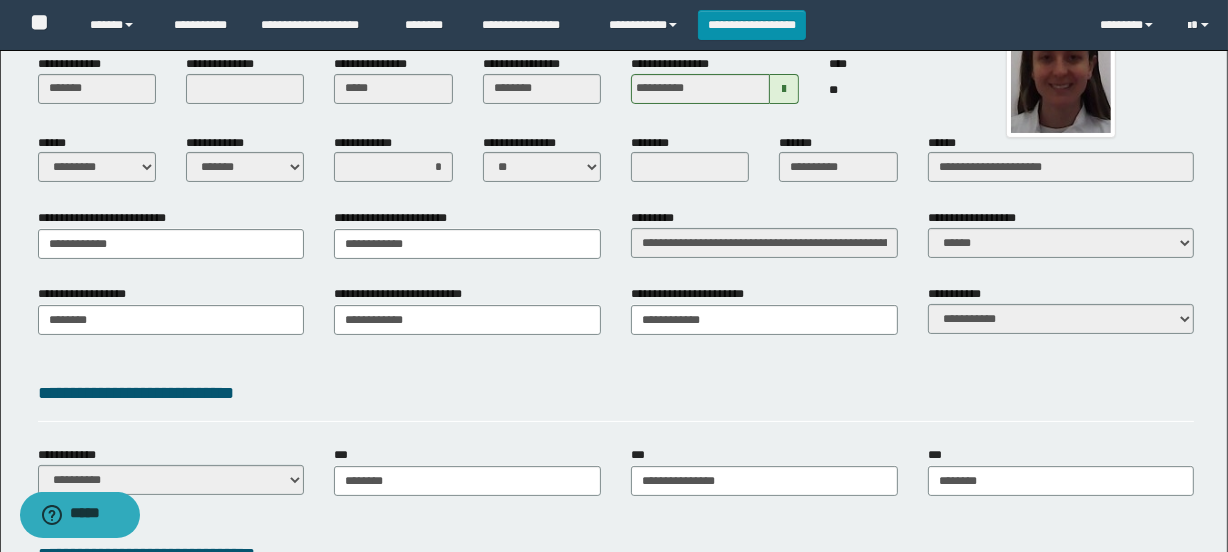 scroll, scrollTop: 0, scrollLeft: 0, axis: both 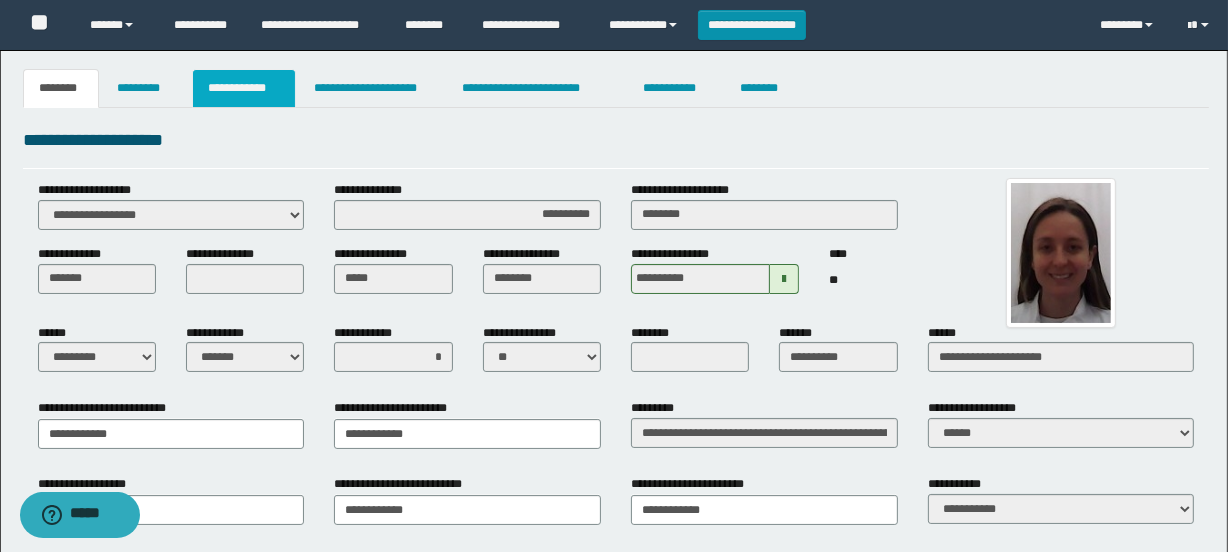 click on "**********" at bounding box center [244, 88] 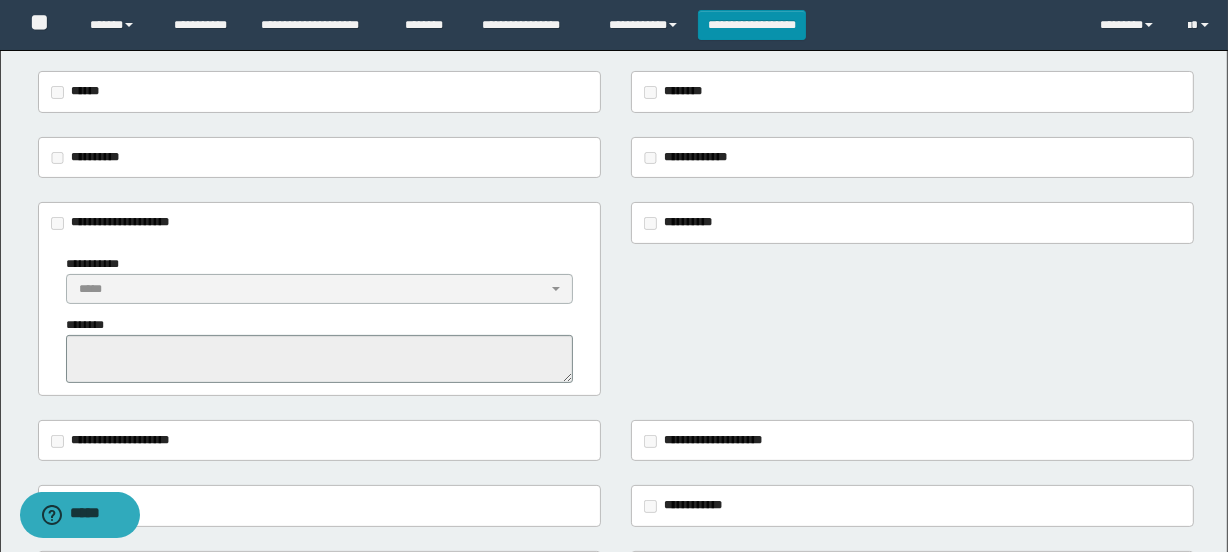 scroll, scrollTop: 454, scrollLeft: 0, axis: vertical 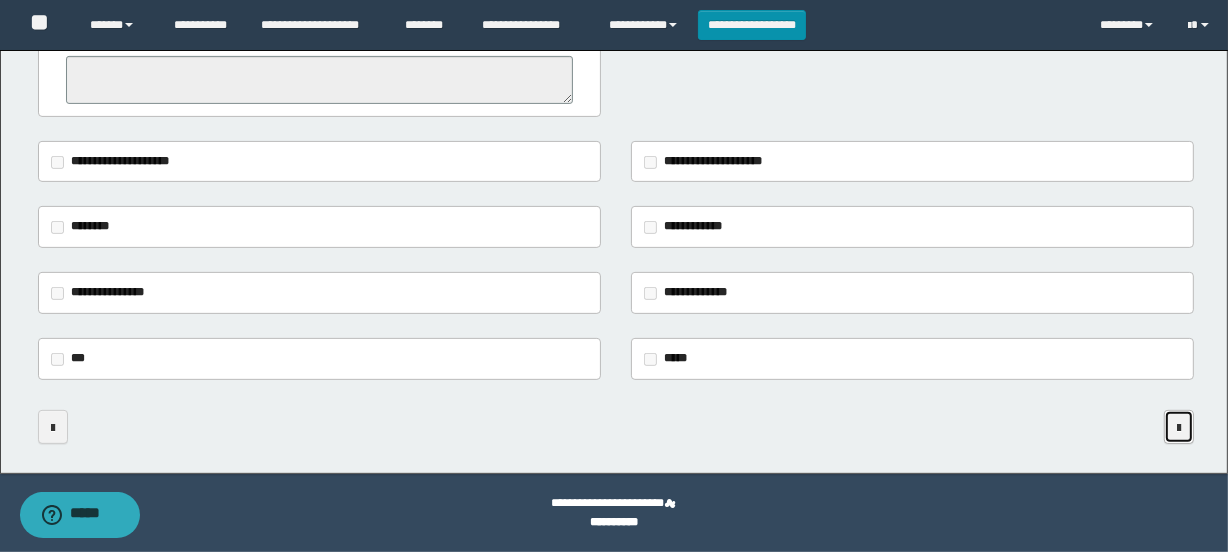 click at bounding box center [1179, 427] 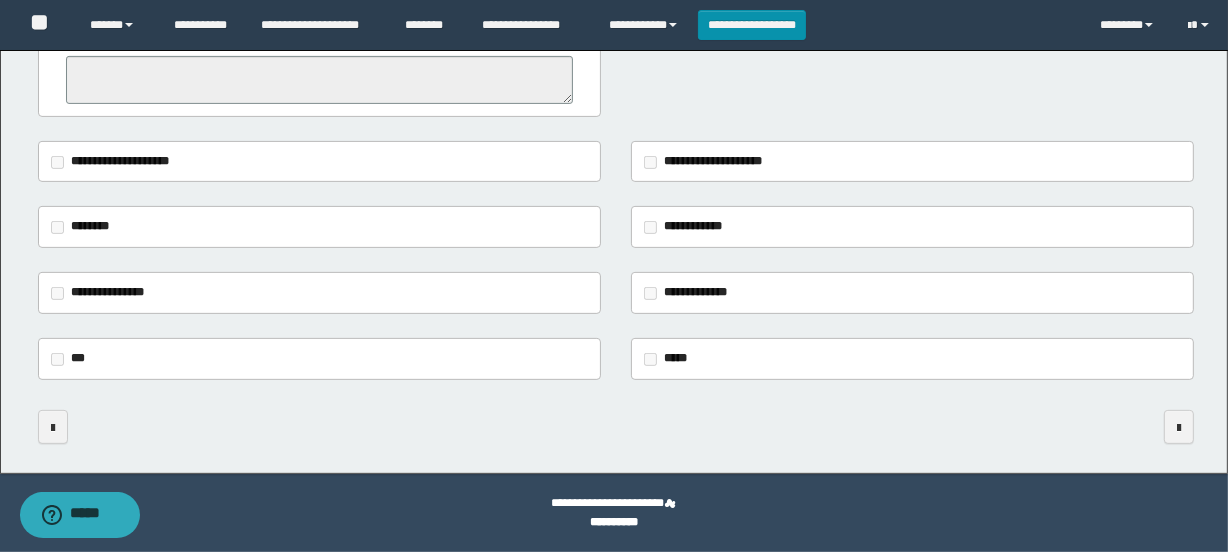 scroll, scrollTop: 0, scrollLeft: 0, axis: both 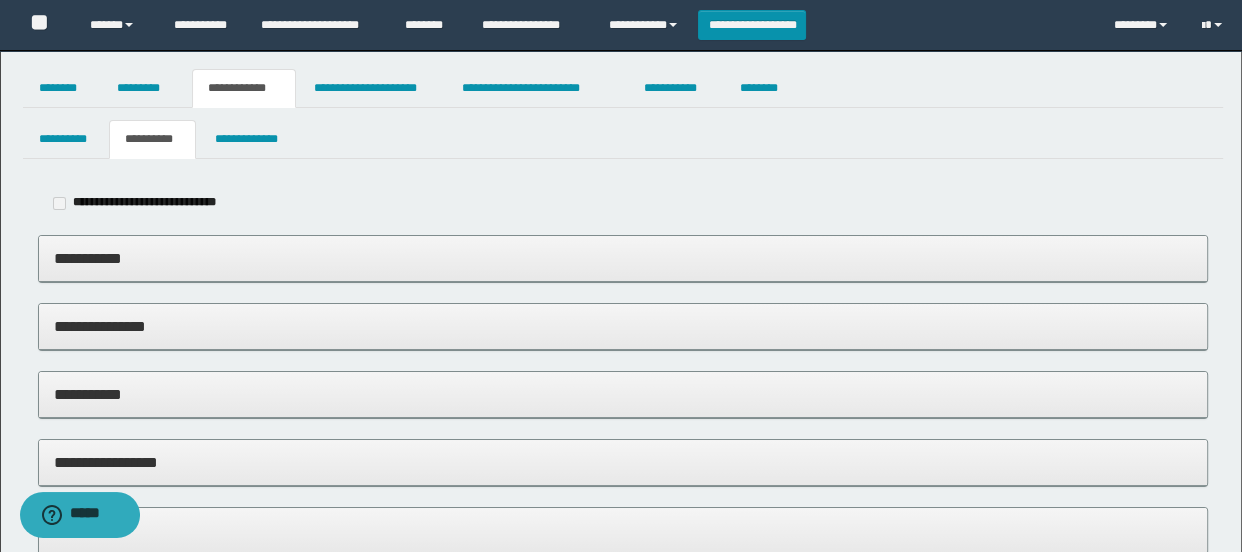 type on "**********" 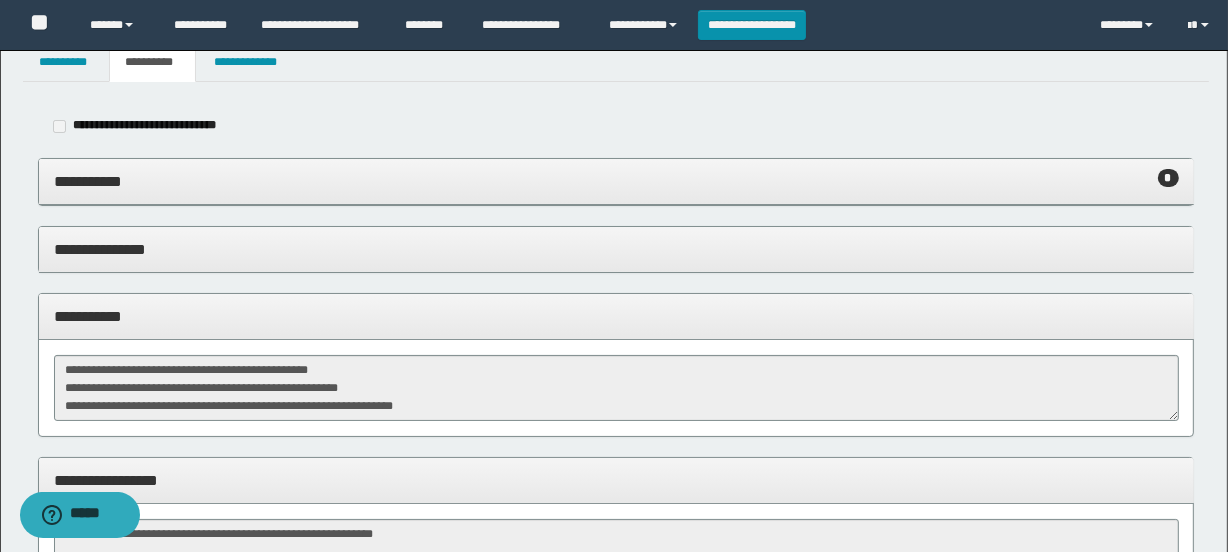 scroll, scrollTop: 181, scrollLeft: 0, axis: vertical 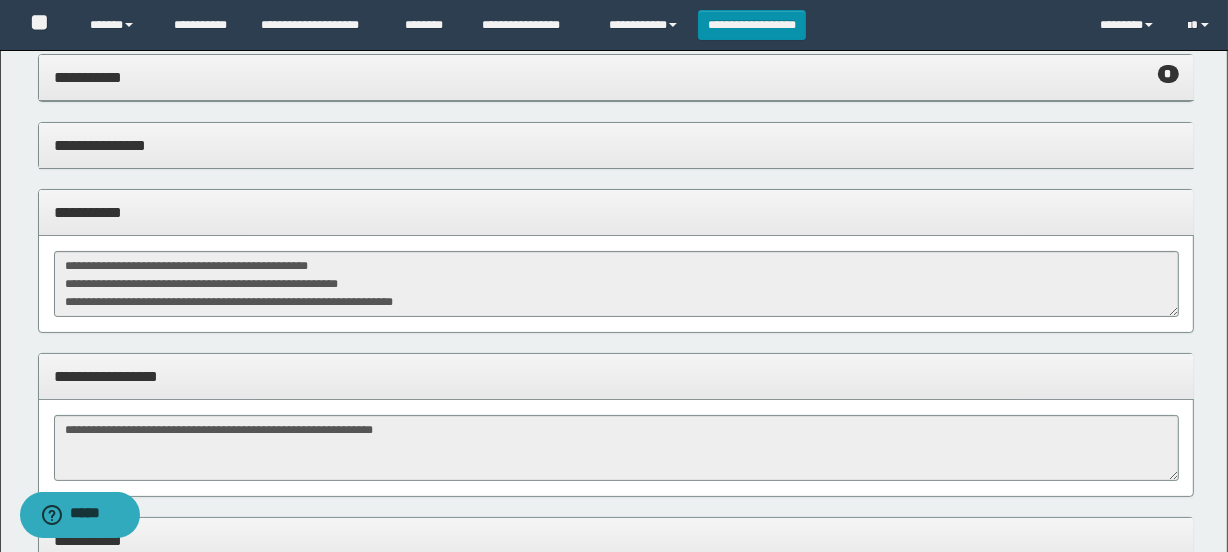 click on "**********" at bounding box center (616, 284) 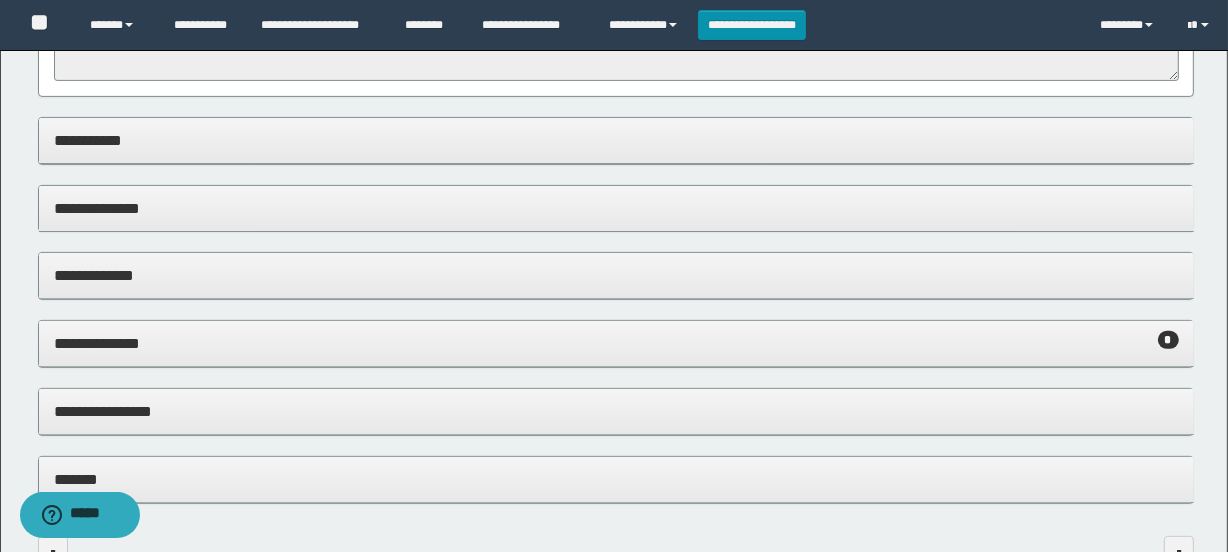 scroll, scrollTop: 636, scrollLeft: 0, axis: vertical 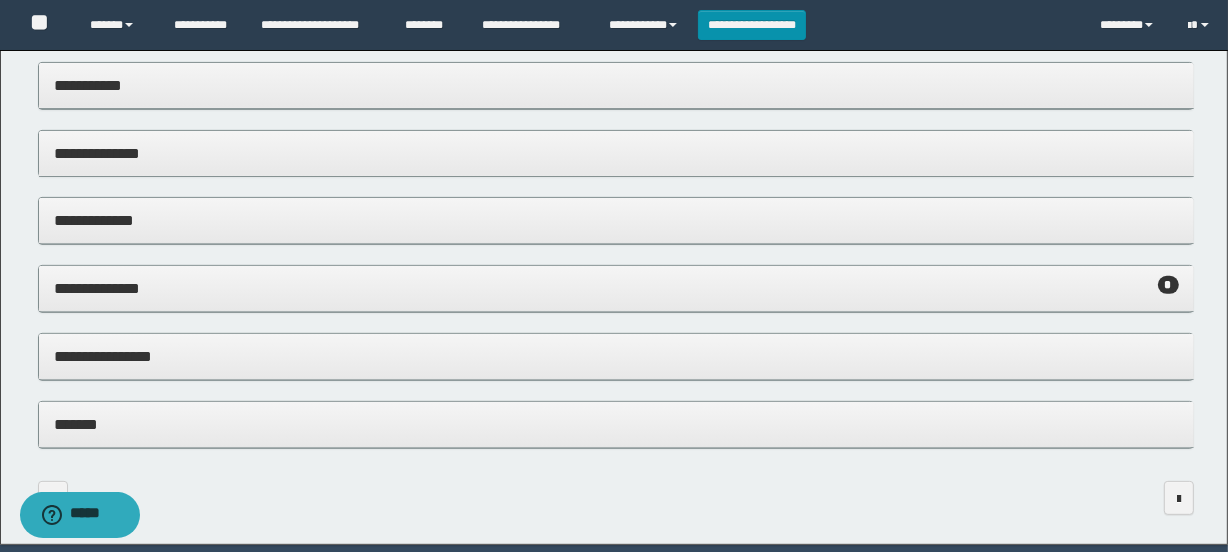 click on "**********" at bounding box center [616, 288] 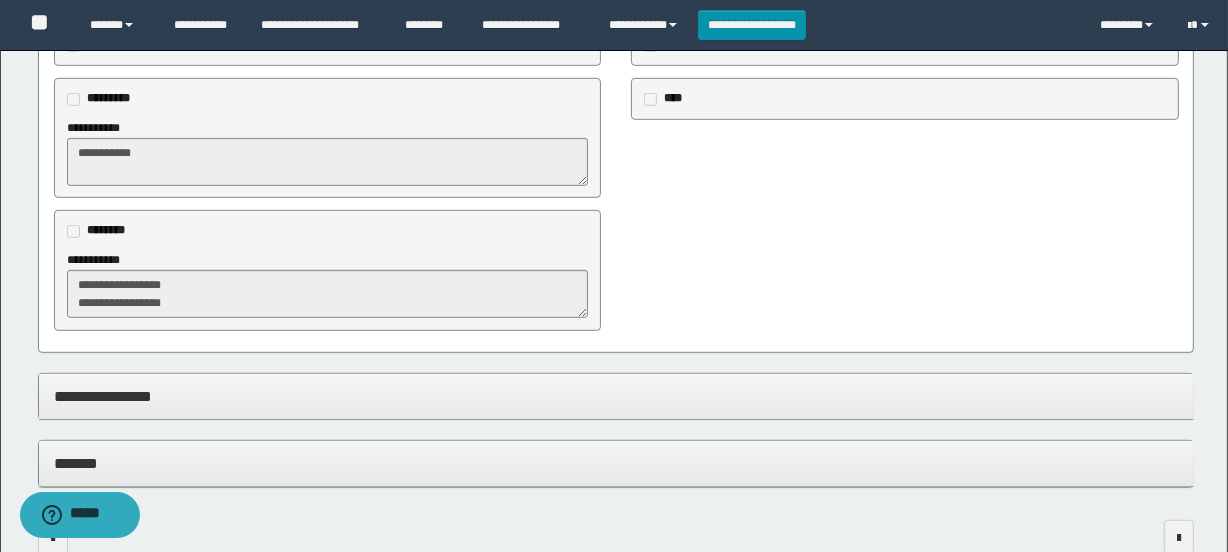 scroll, scrollTop: 1000, scrollLeft: 0, axis: vertical 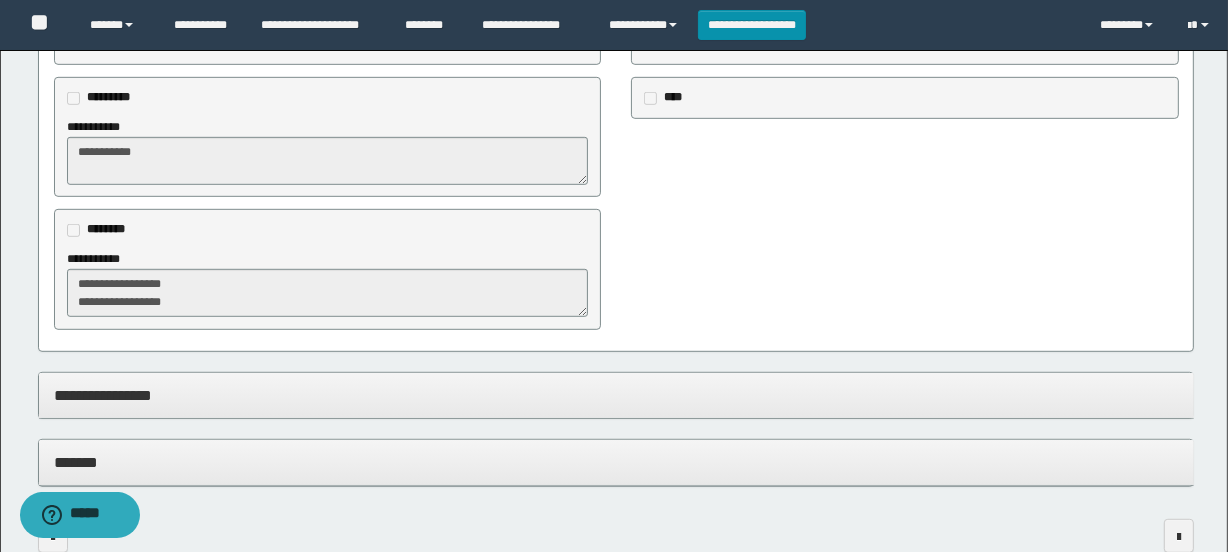 click on "**********" at bounding box center (614, -183) 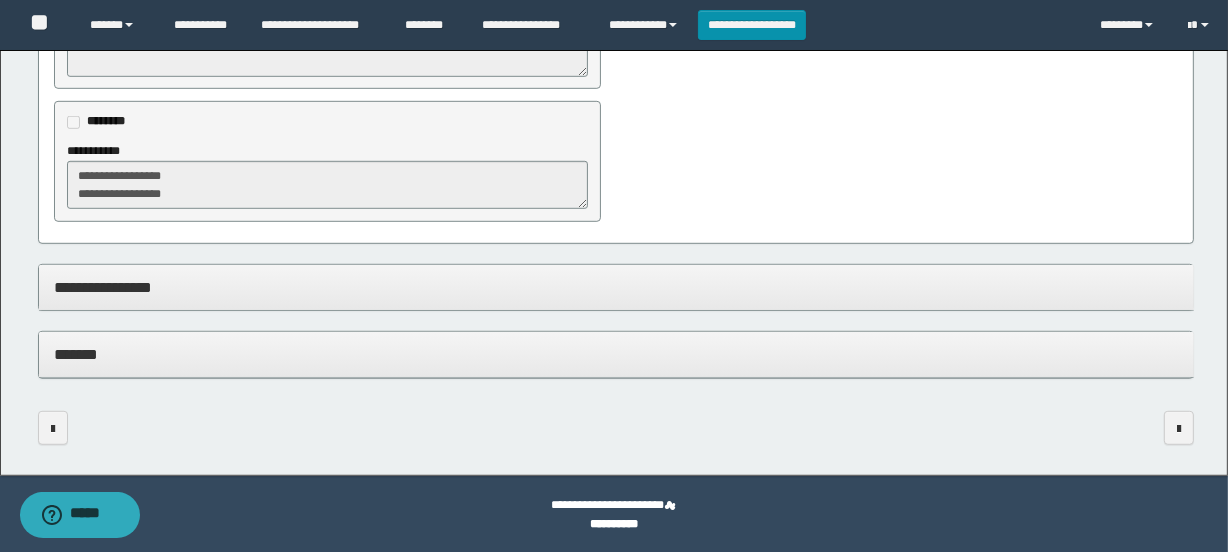 scroll, scrollTop: 1110, scrollLeft: 0, axis: vertical 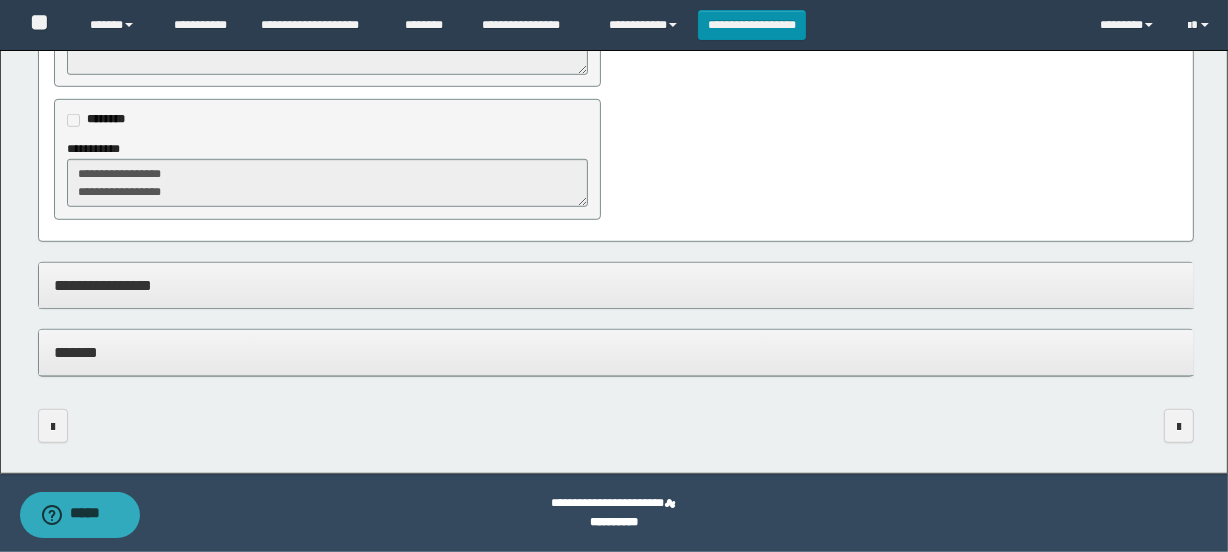 click on "*******" at bounding box center [616, 353] 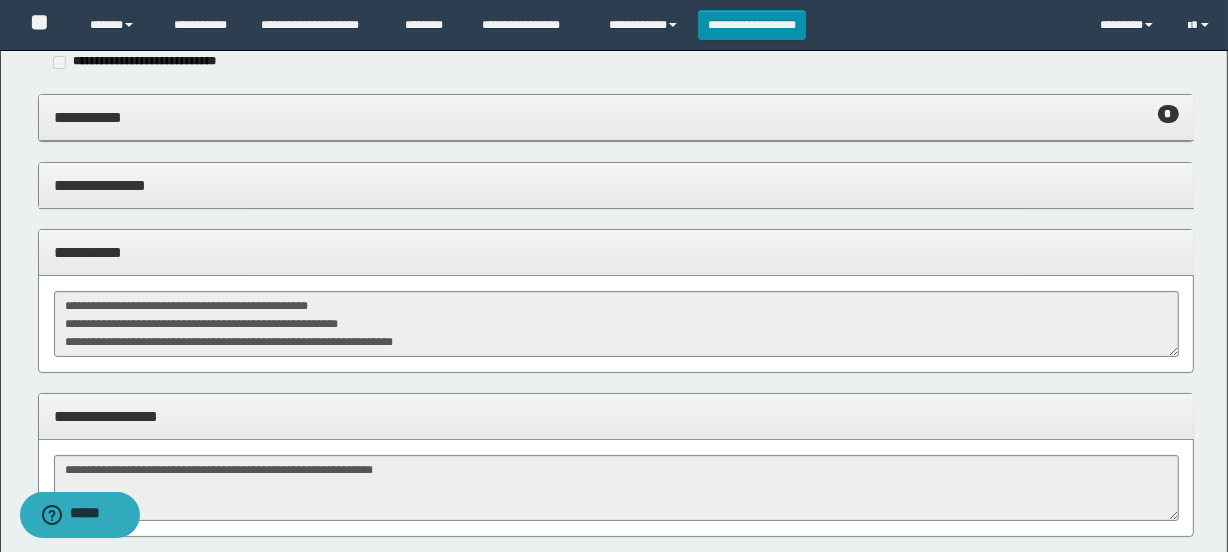 scroll, scrollTop: 0, scrollLeft: 0, axis: both 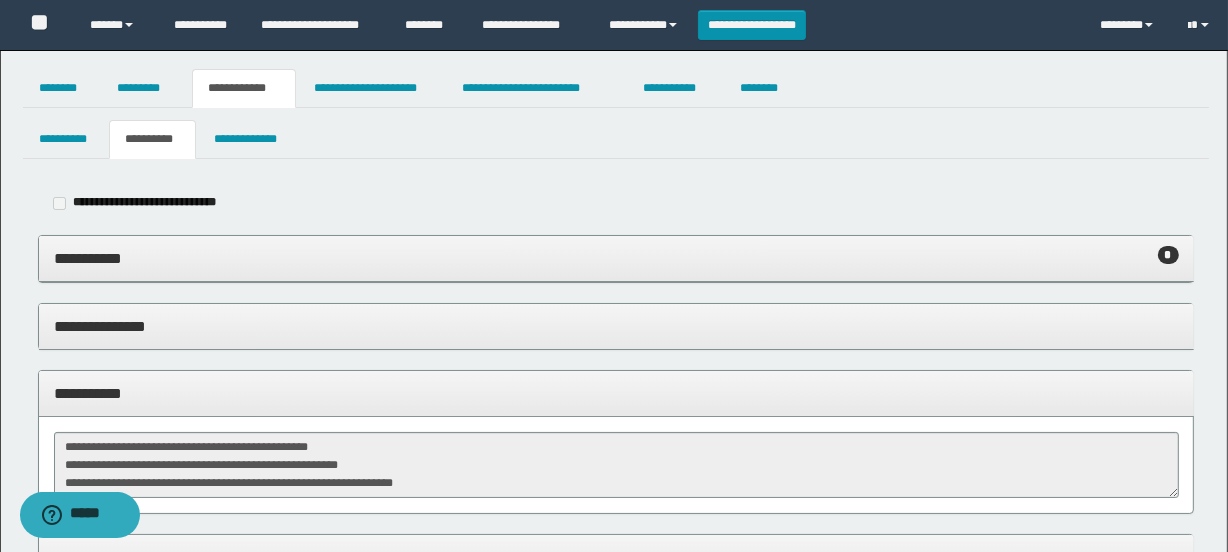 click on "**********" at bounding box center (616, 258) 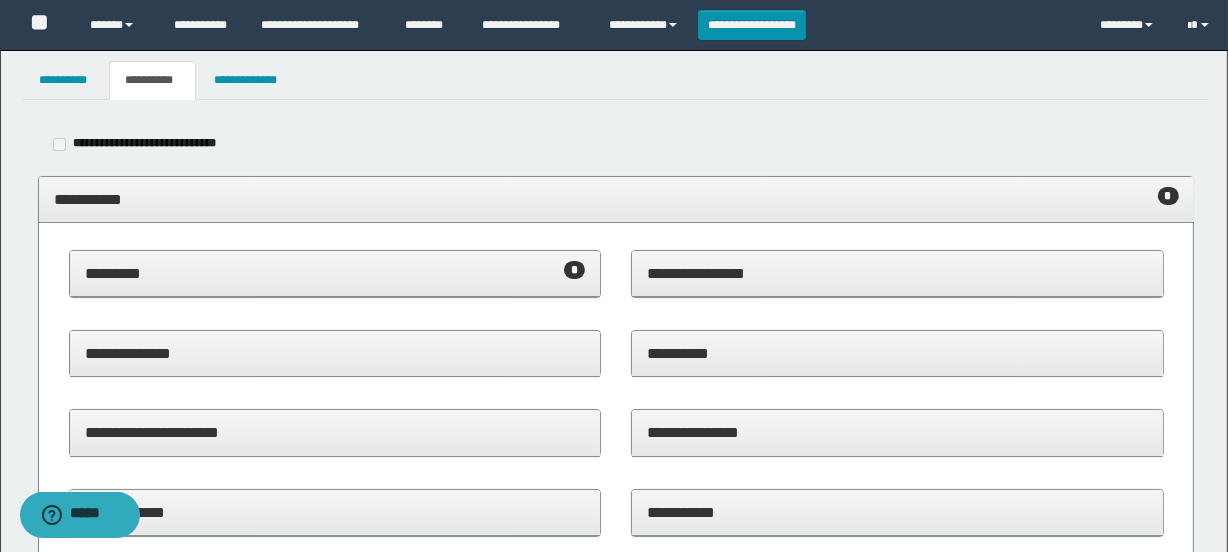 scroll, scrollTop: 272, scrollLeft: 0, axis: vertical 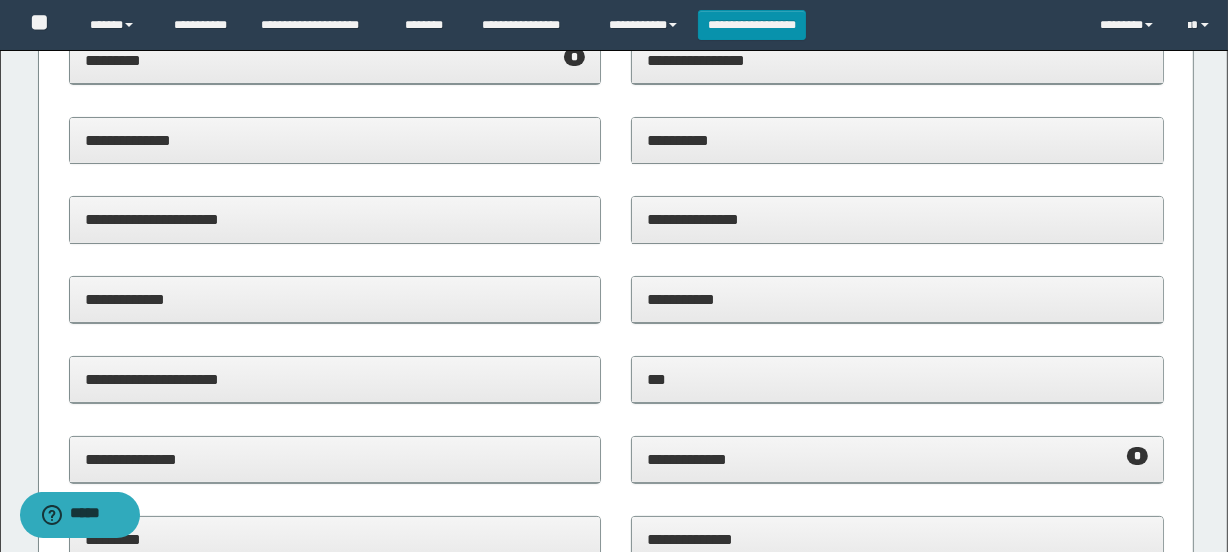 click on "********* *" at bounding box center [335, 60] 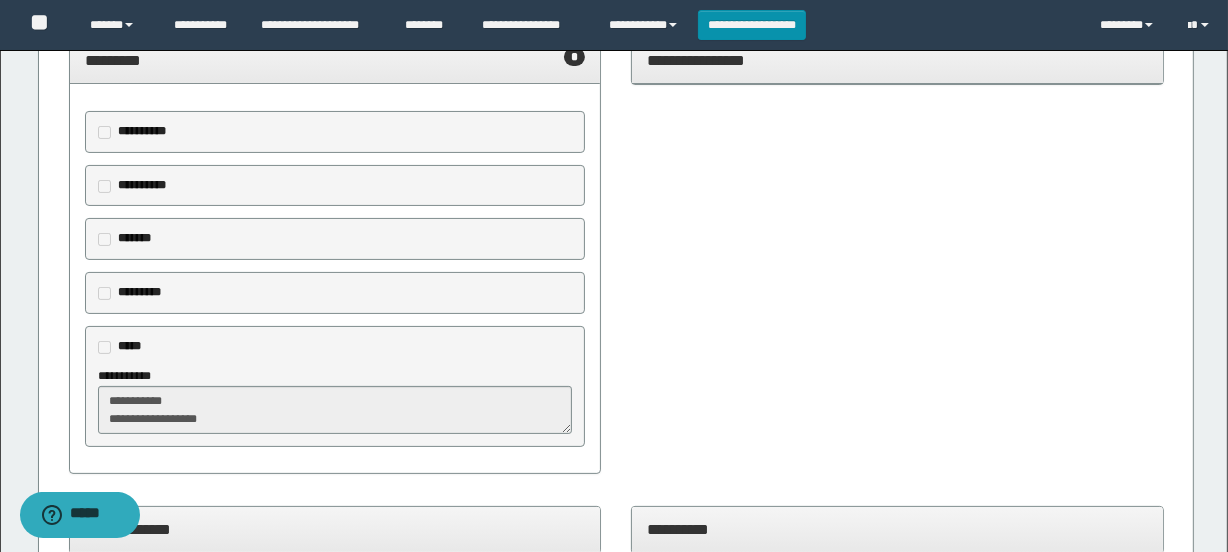 click on "**********" at bounding box center [614, 1364] 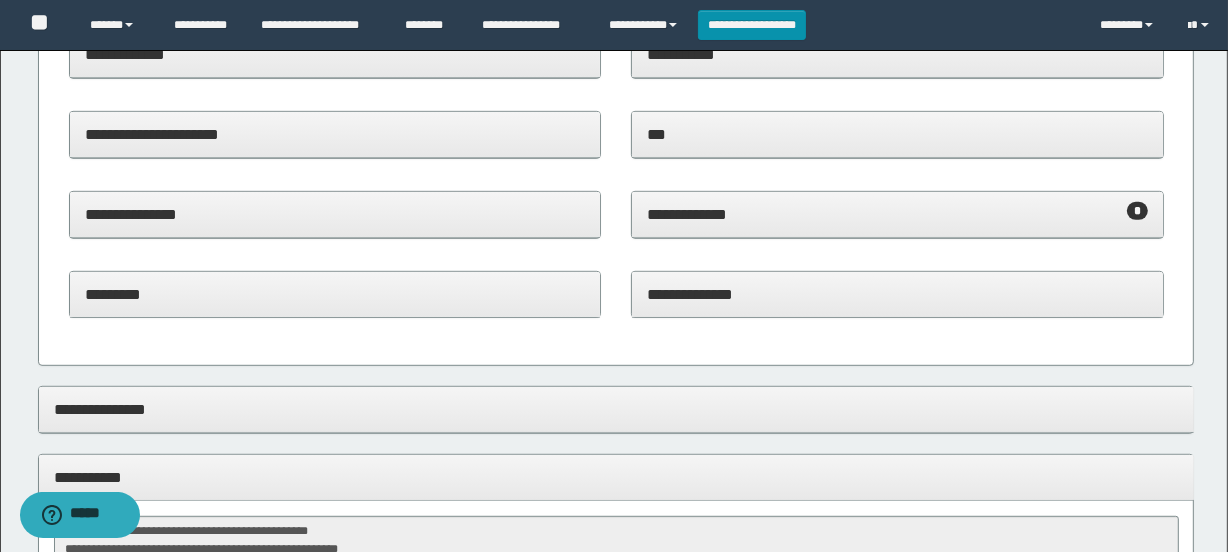 scroll, scrollTop: 909, scrollLeft: 0, axis: vertical 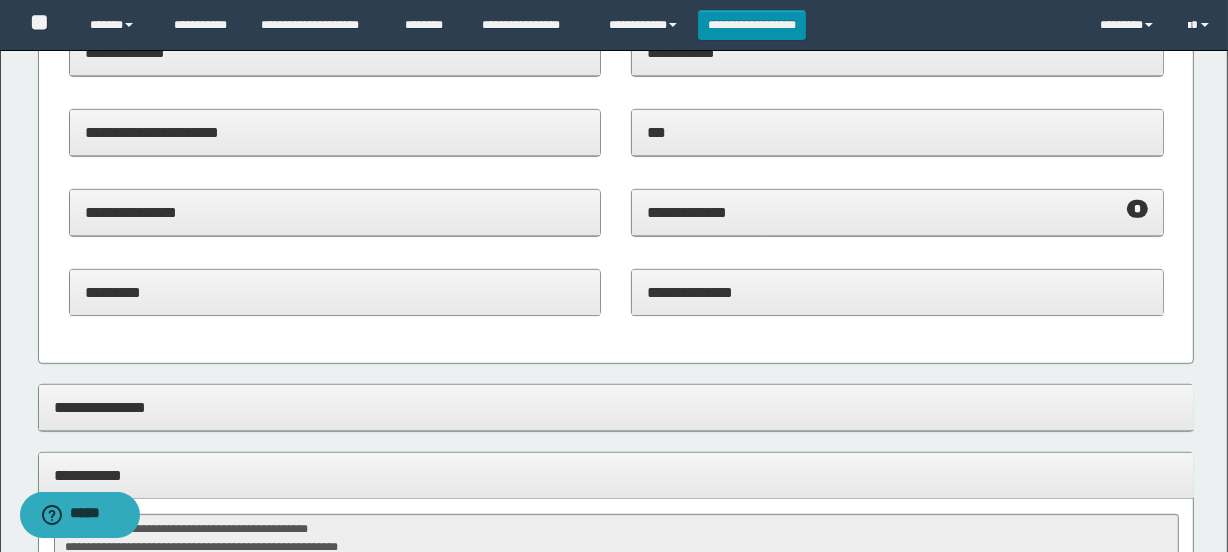 click on "**********" at bounding box center (897, 212) 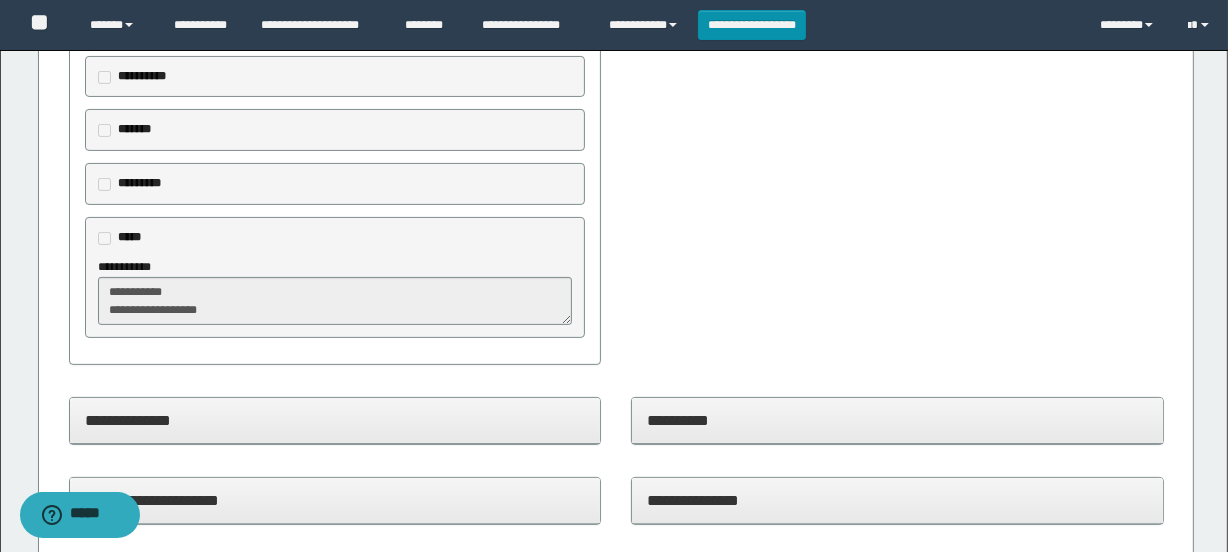 scroll, scrollTop: 0, scrollLeft: 0, axis: both 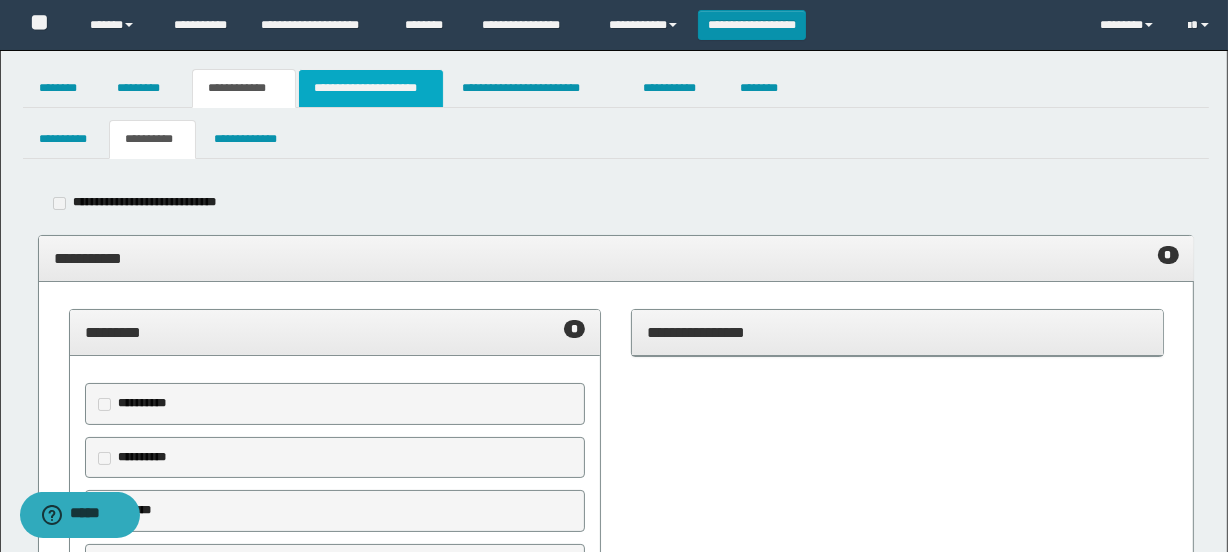 click on "**********" at bounding box center [371, 88] 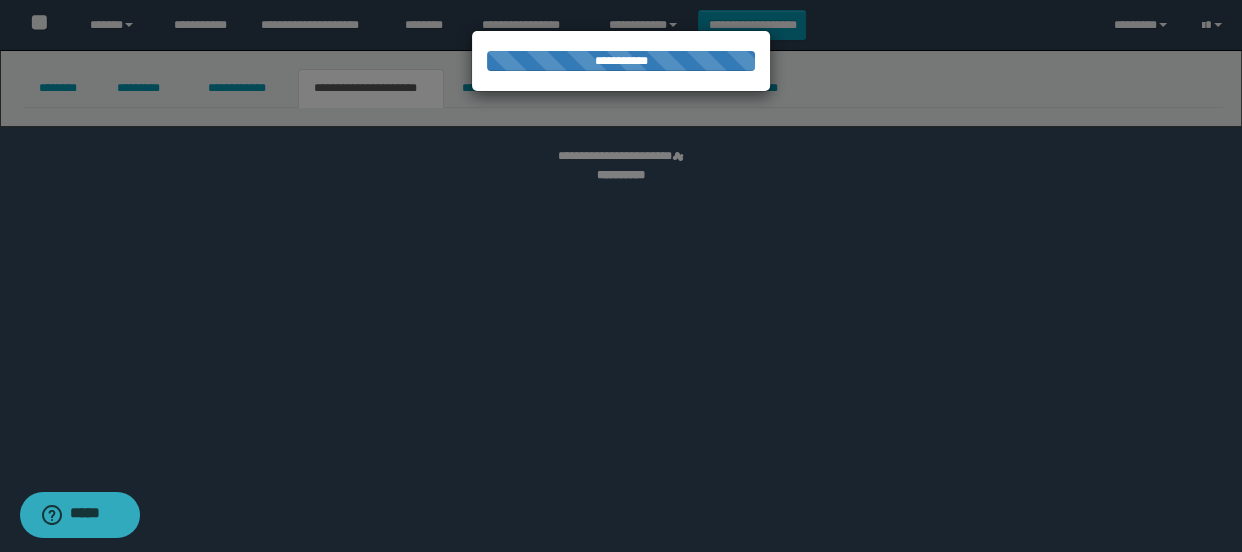 select on "*" 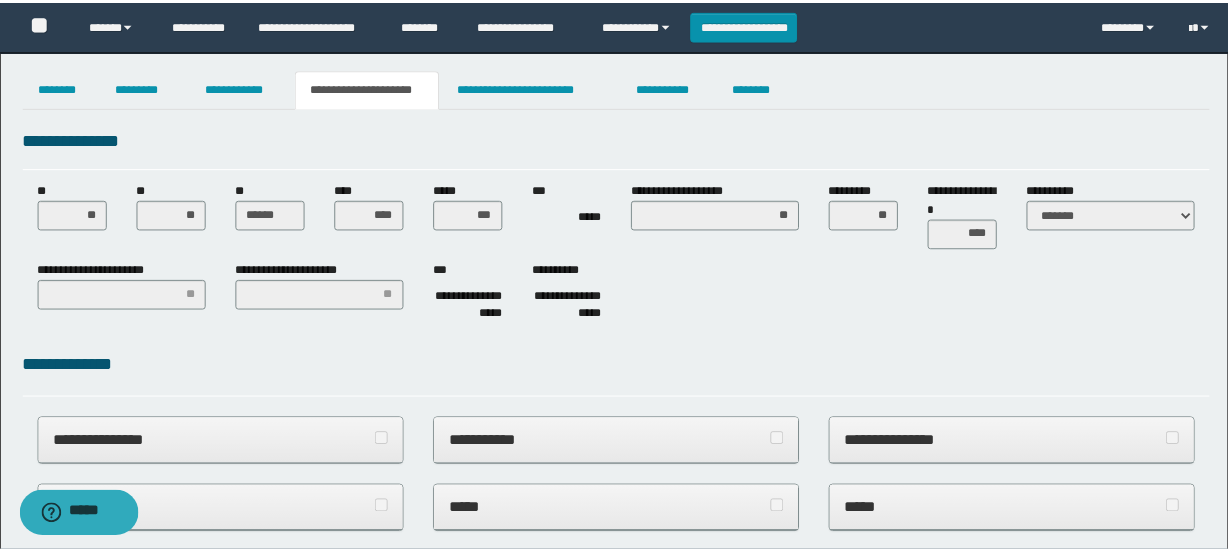 scroll, scrollTop: 0, scrollLeft: 0, axis: both 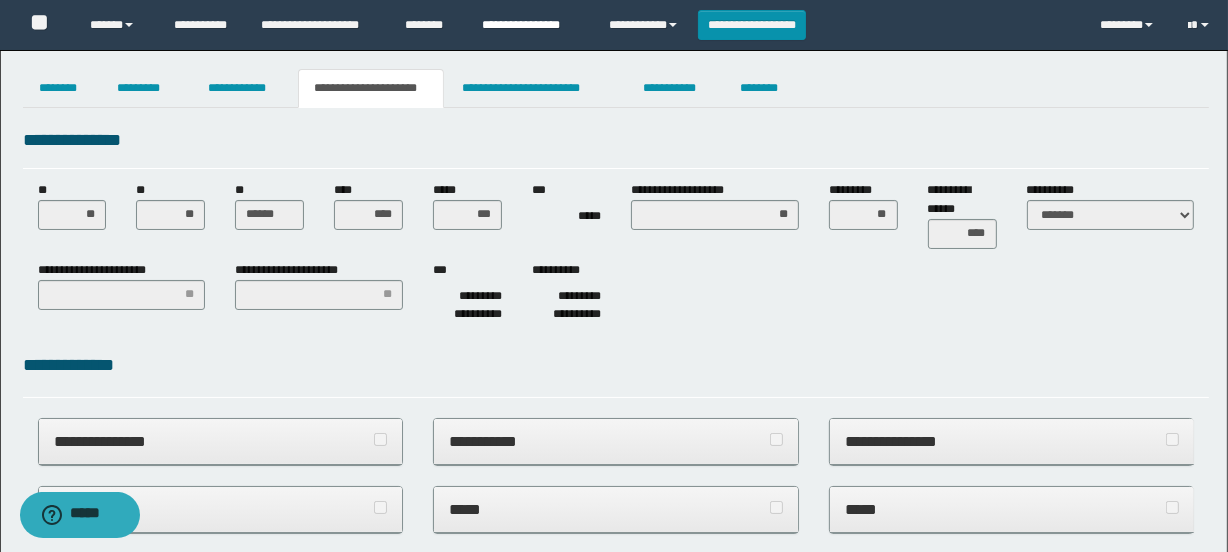 click on "**********" at bounding box center [530, 25] 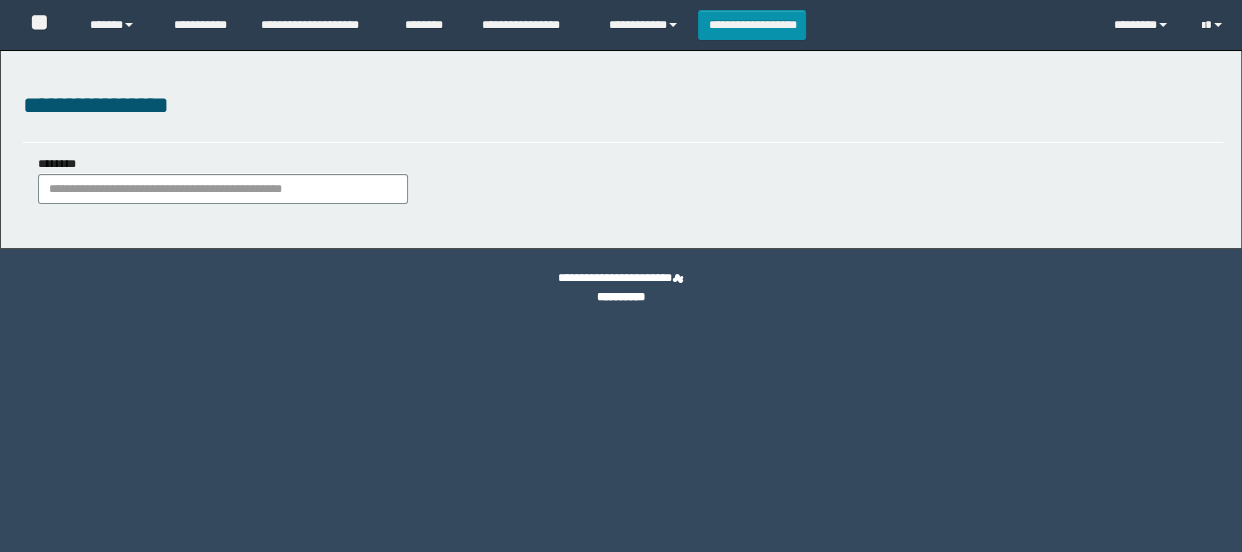 scroll, scrollTop: 0, scrollLeft: 0, axis: both 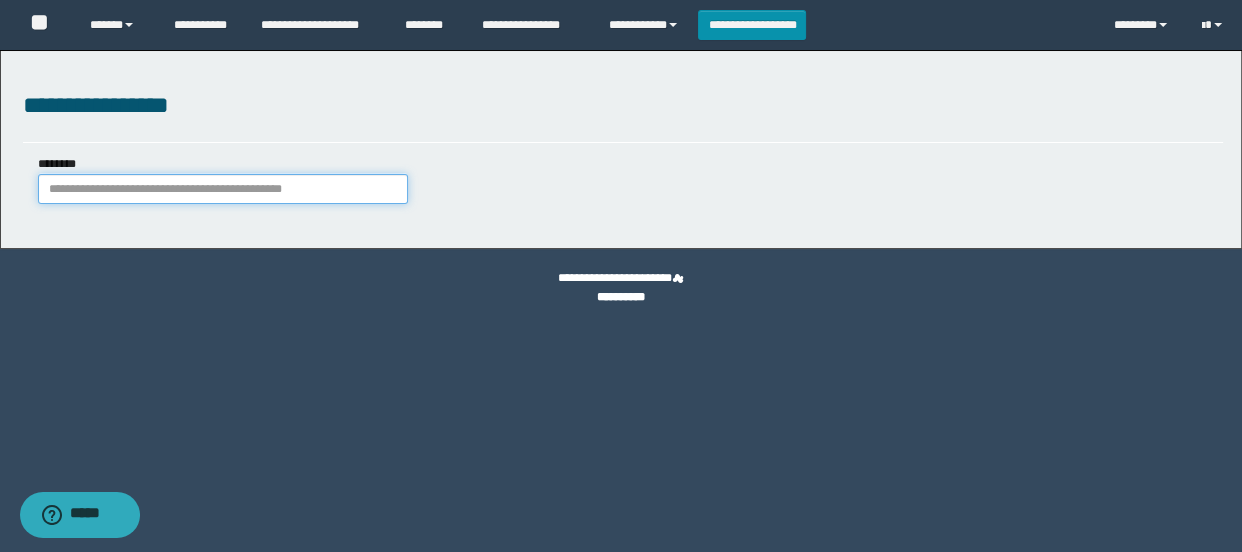 click on "********" at bounding box center [223, 189] 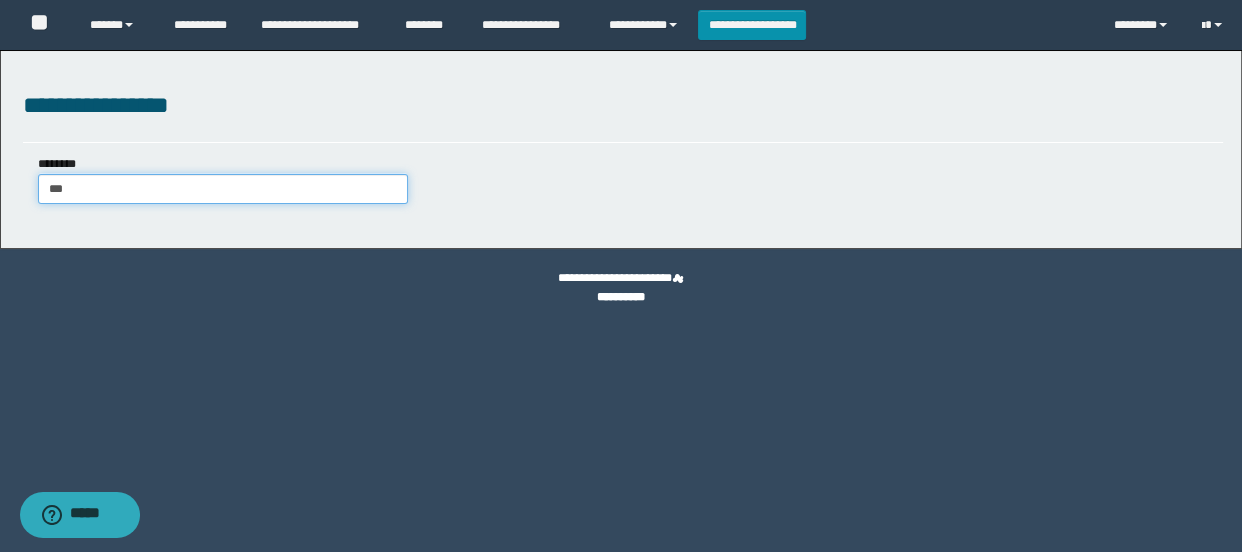 type on "****" 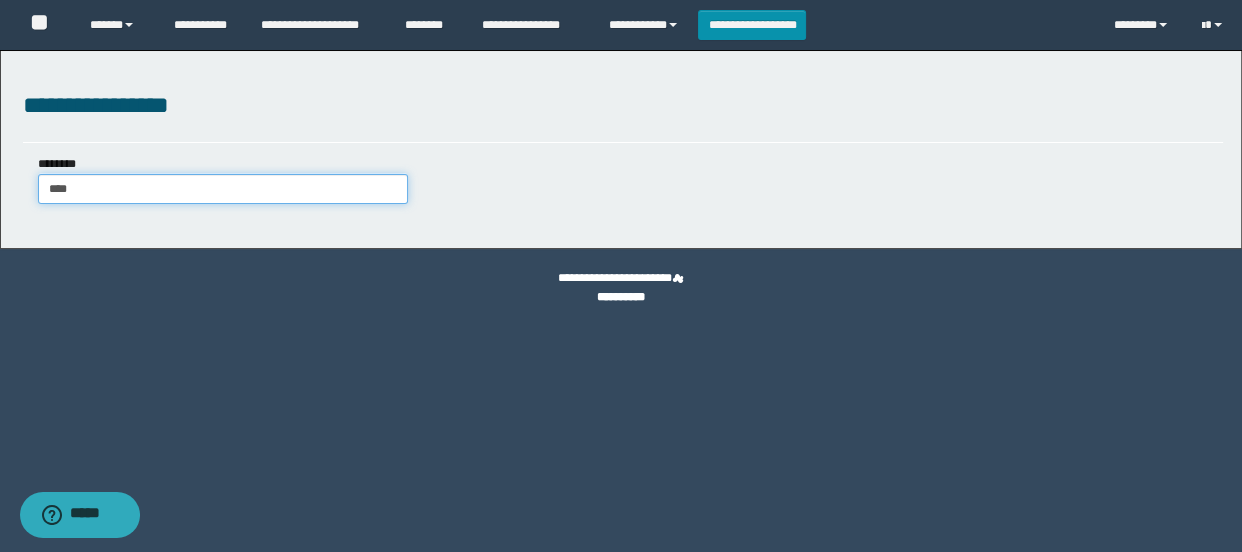 type on "****" 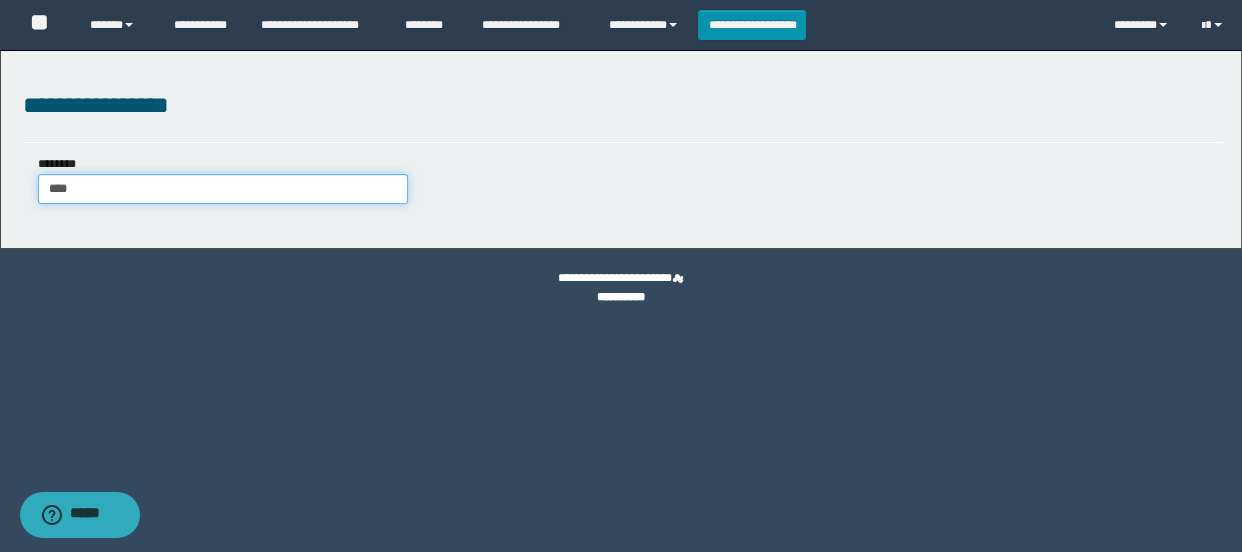 type 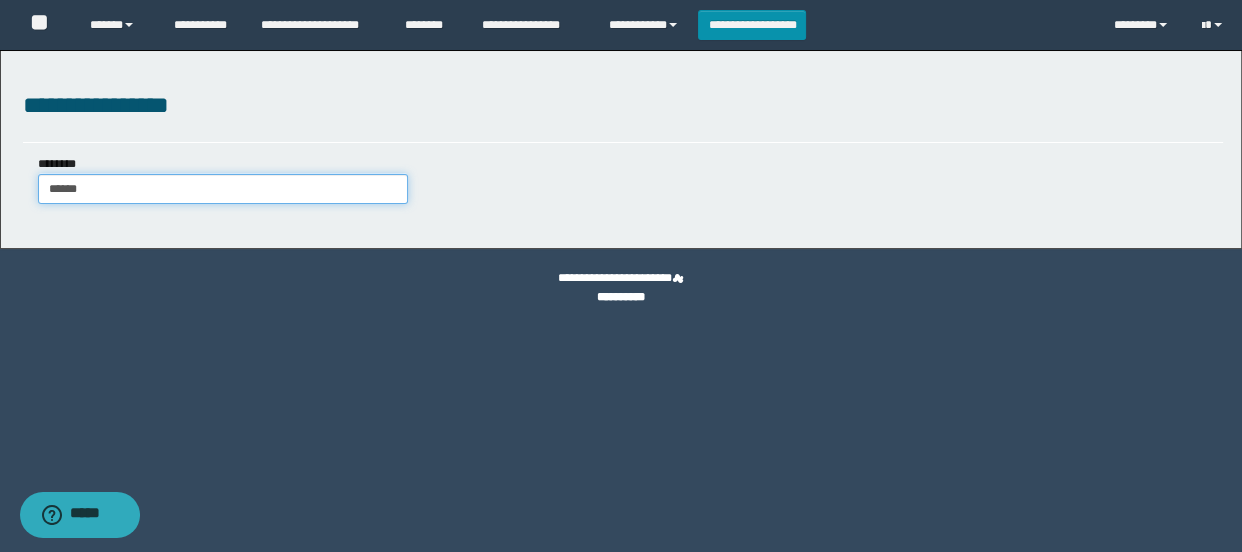 type on "*******" 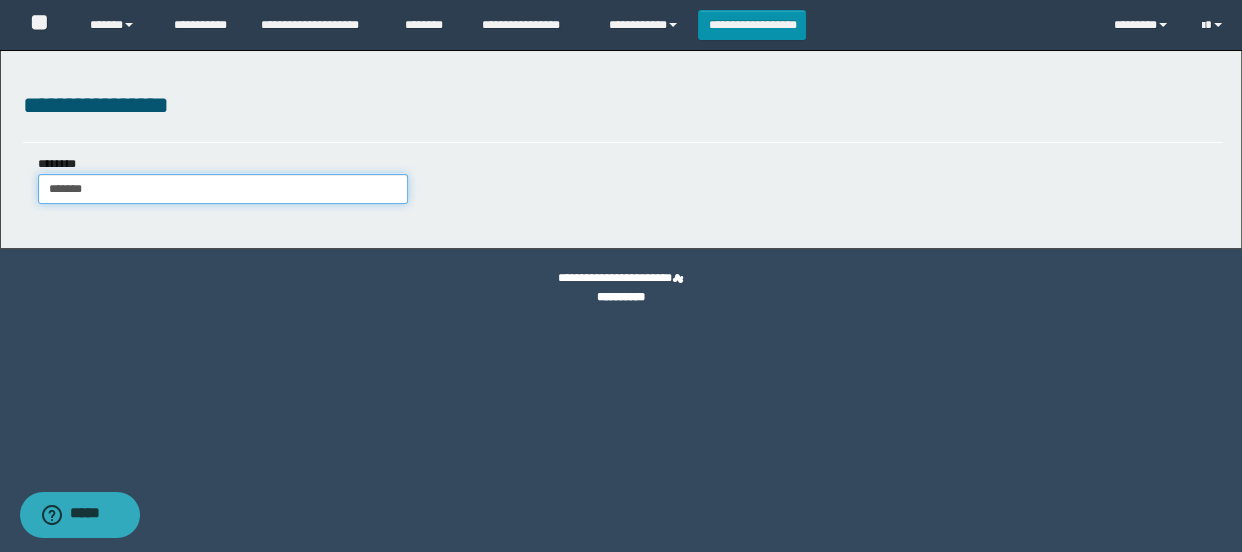 type on "*******" 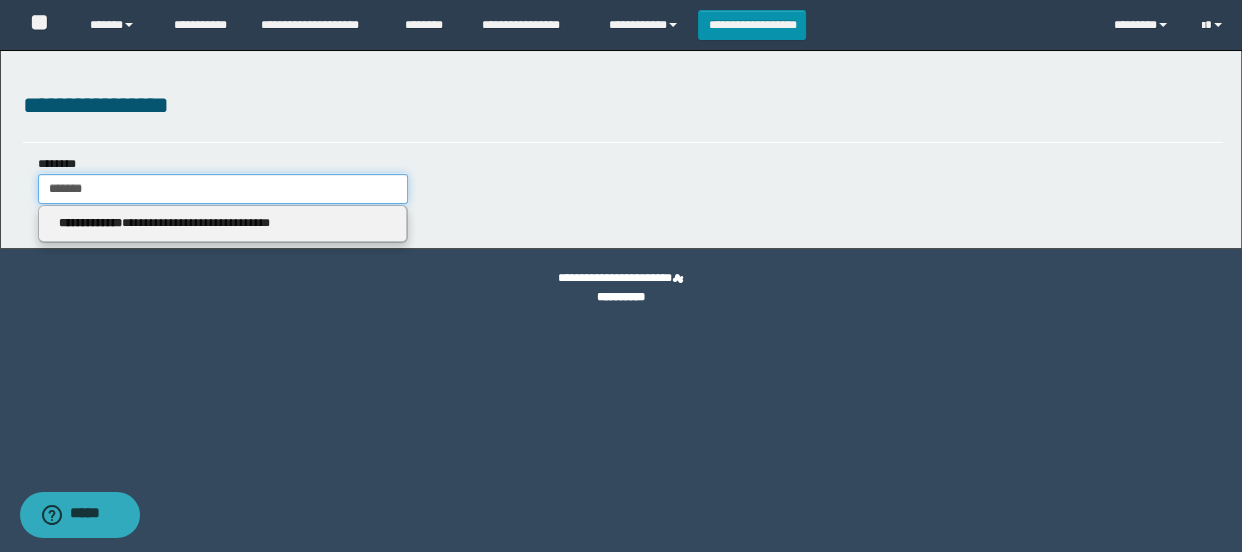 type 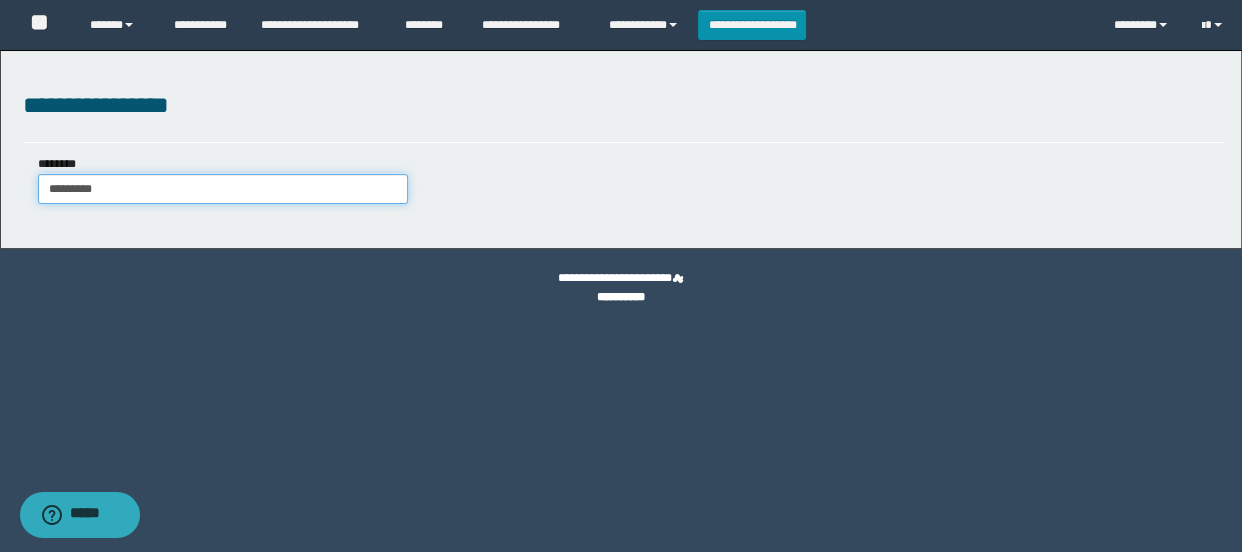 type on "**********" 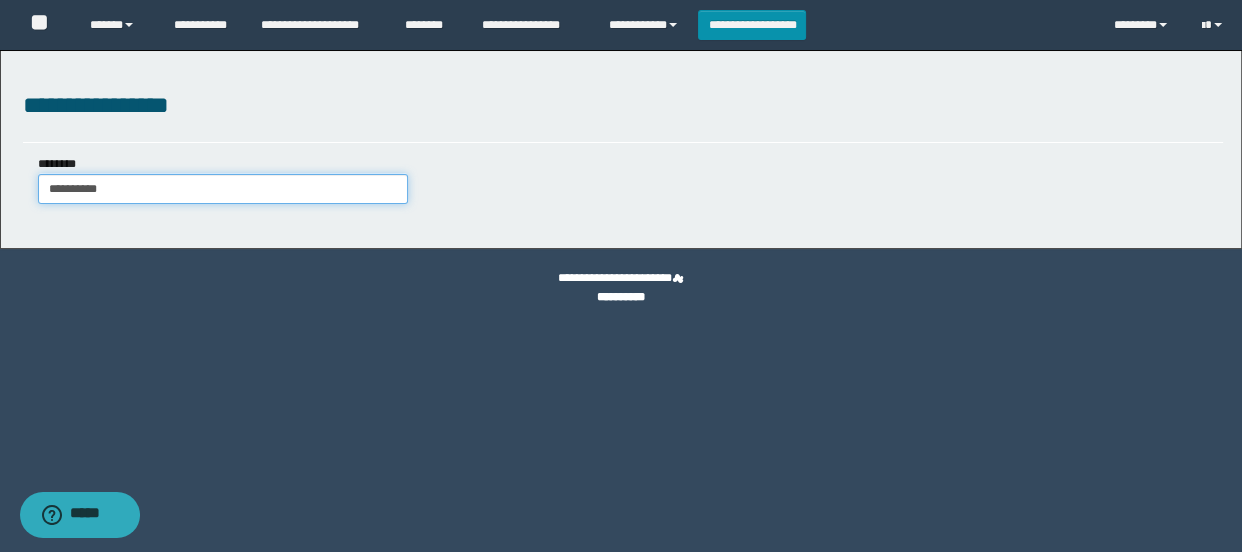 type on "**********" 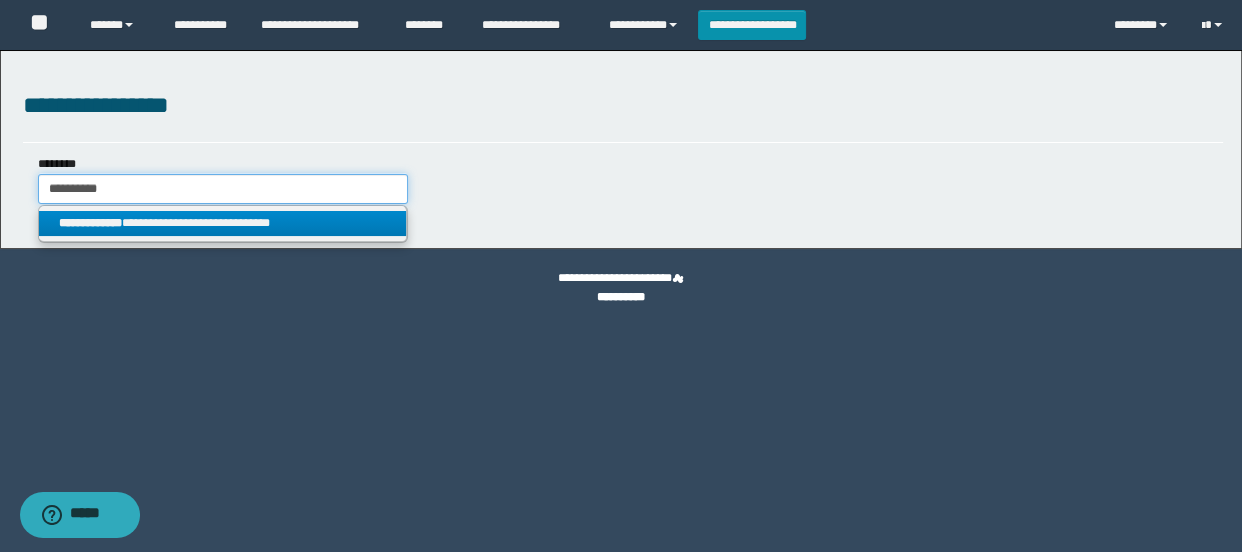 type on "**********" 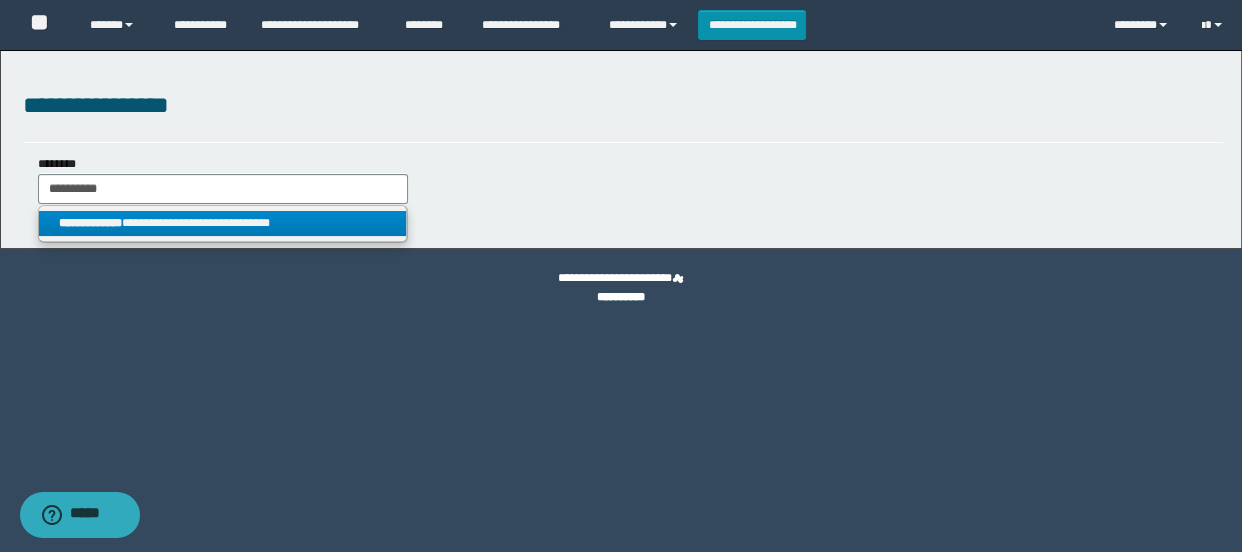 click on "**********" at bounding box center (222, 223) 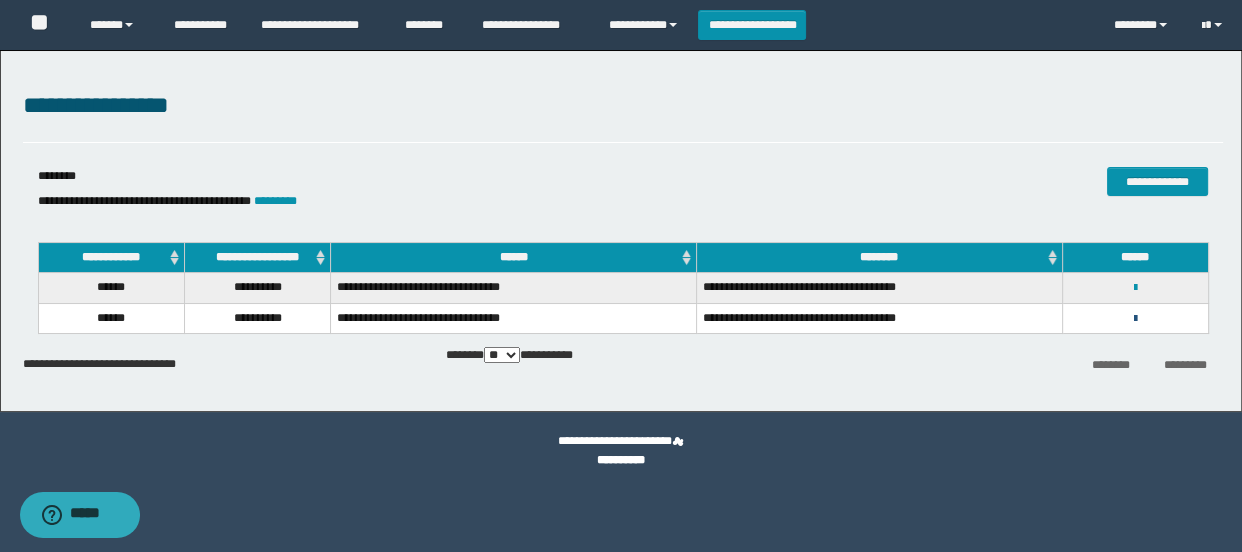 click at bounding box center (1135, 319) 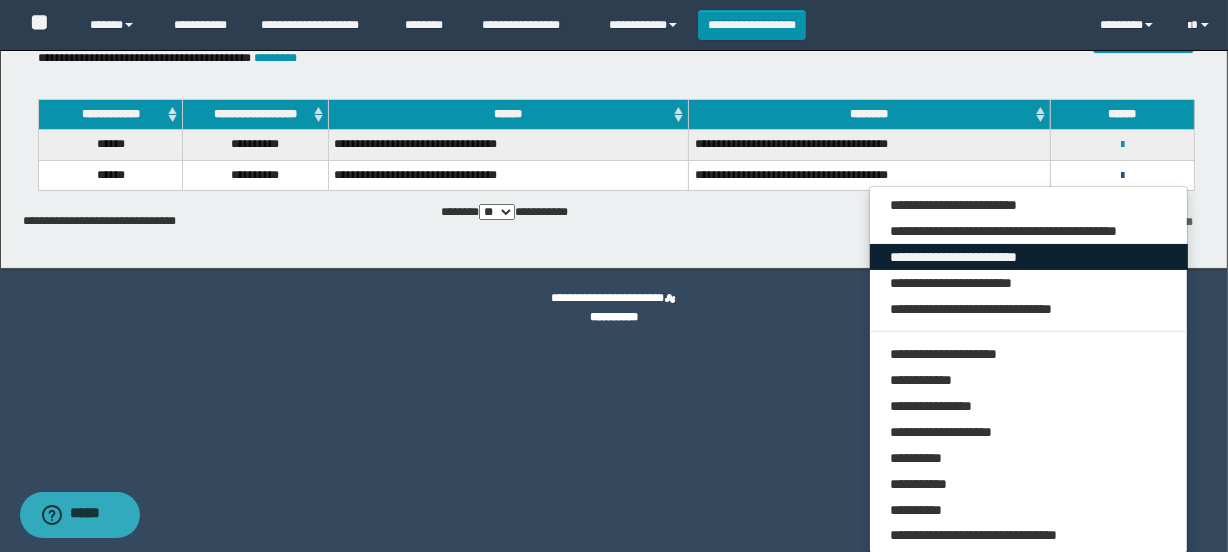 scroll, scrollTop: 145, scrollLeft: 0, axis: vertical 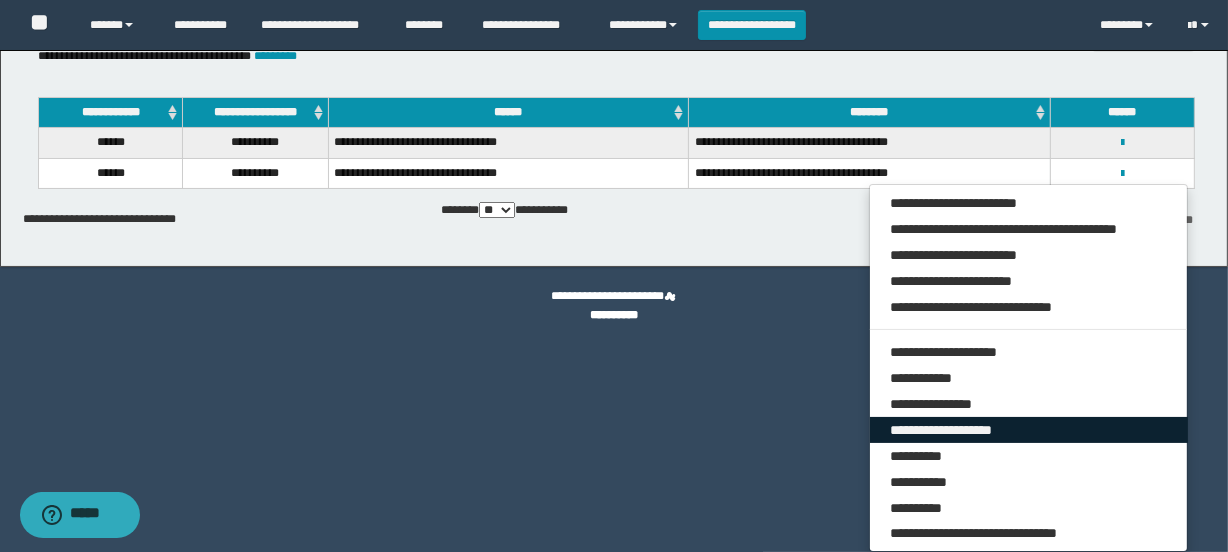 click on "**********" at bounding box center (1029, 430) 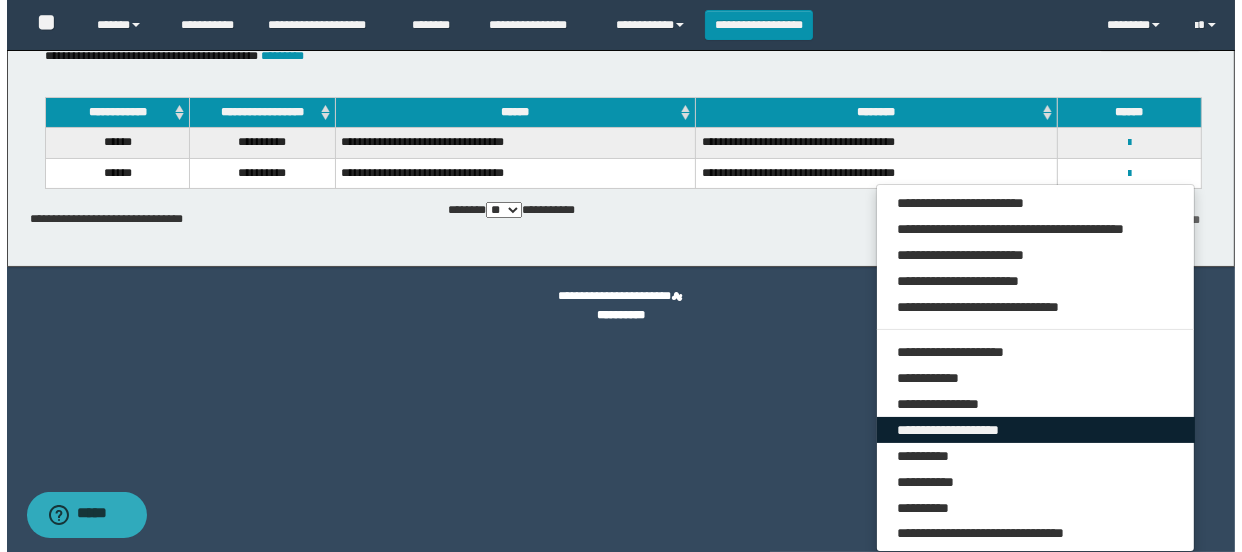 scroll, scrollTop: 0, scrollLeft: 0, axis: both 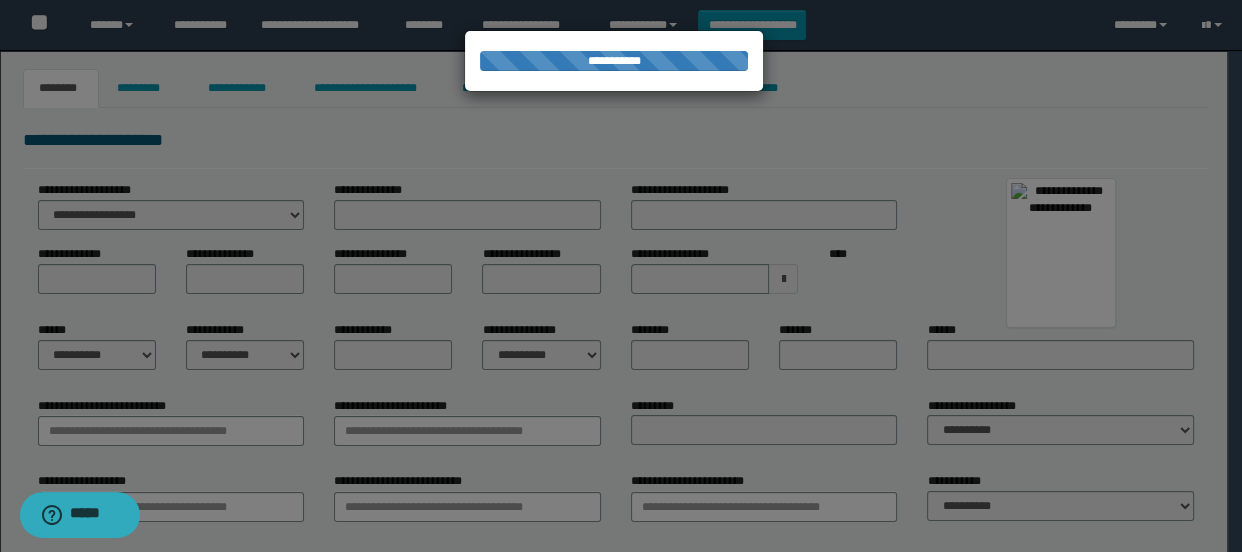type on "**********" 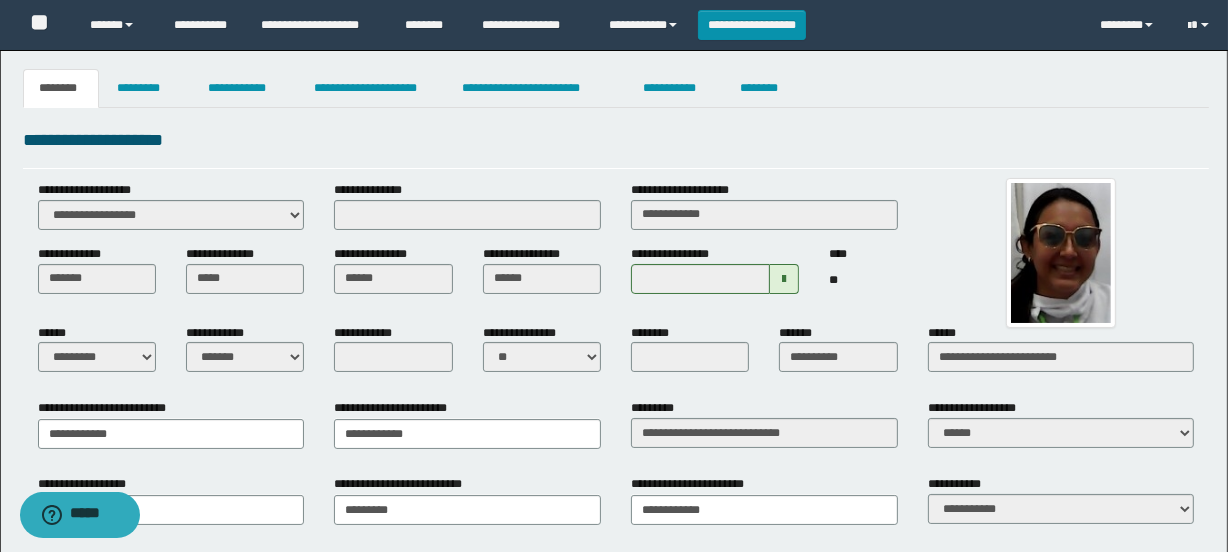 click on "**********" at bounding box center [468, 213] 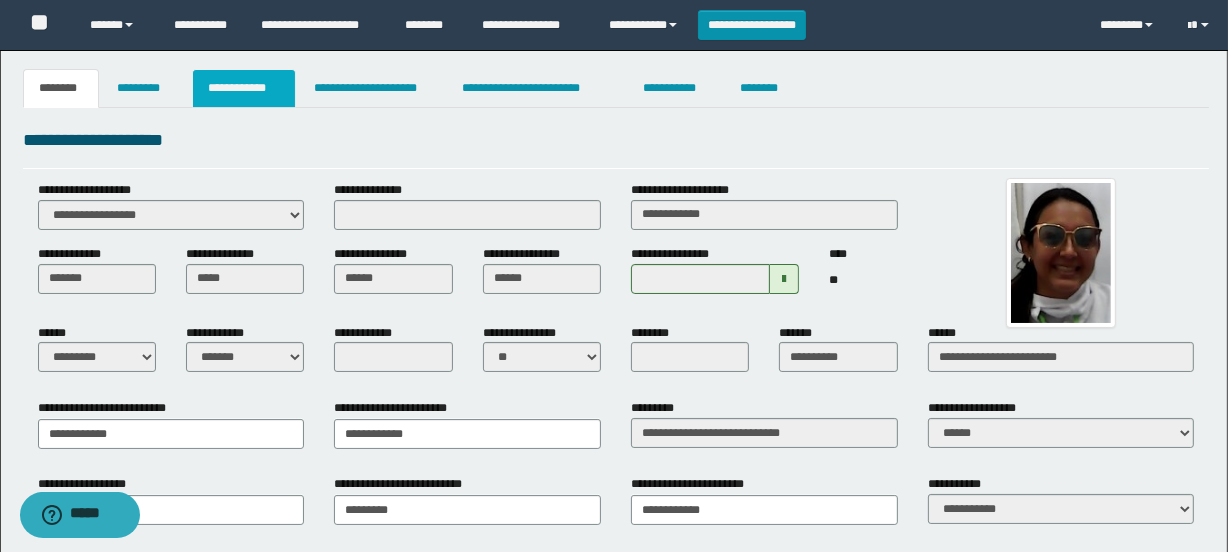 click on "**********" at bounding box center (244, 88) 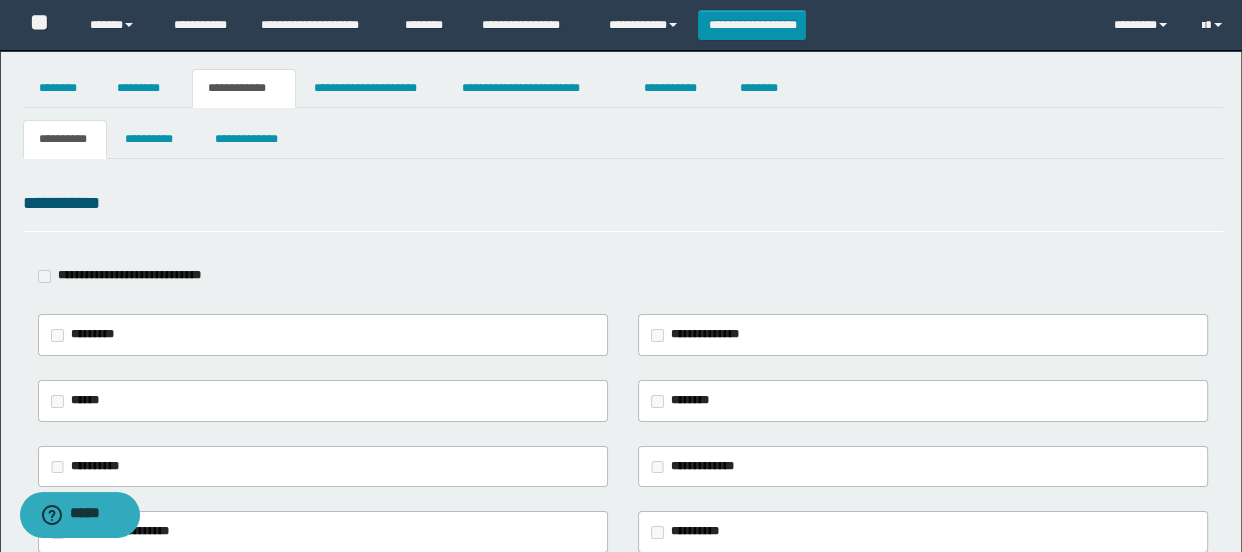 type on "**********" 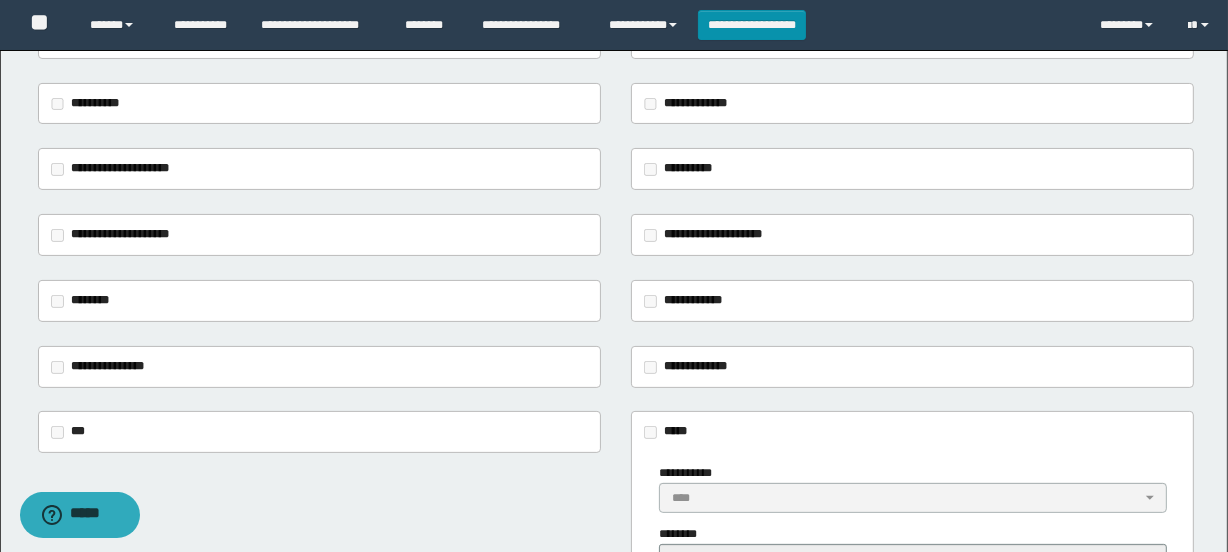 scroll, scrollTop: 454, scrollLeft: 0, axis: vertical 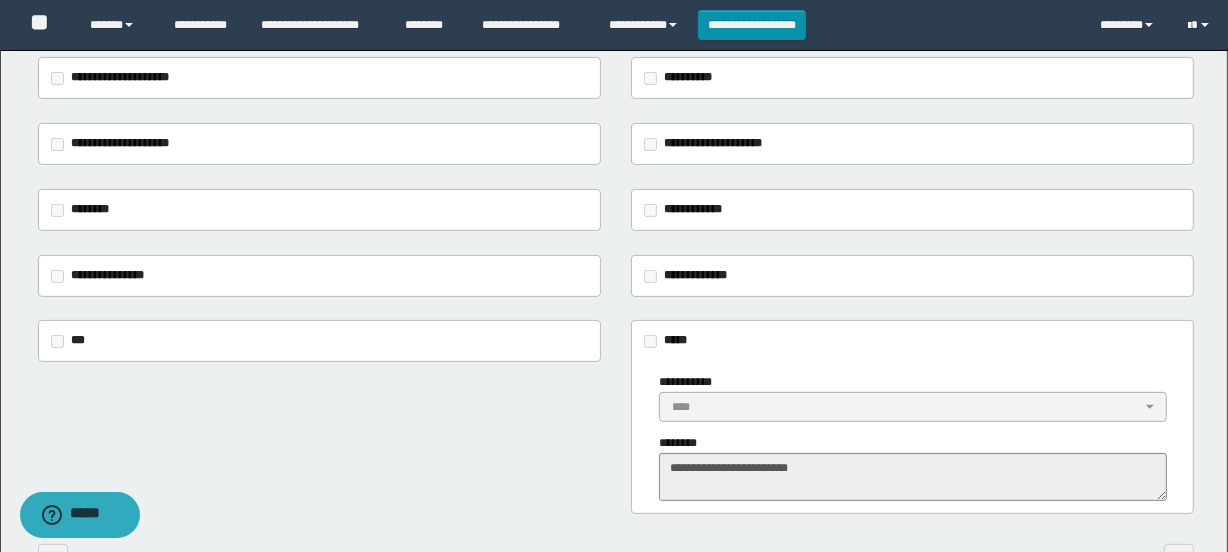 click on "**********" at bounding box center (616, 416) 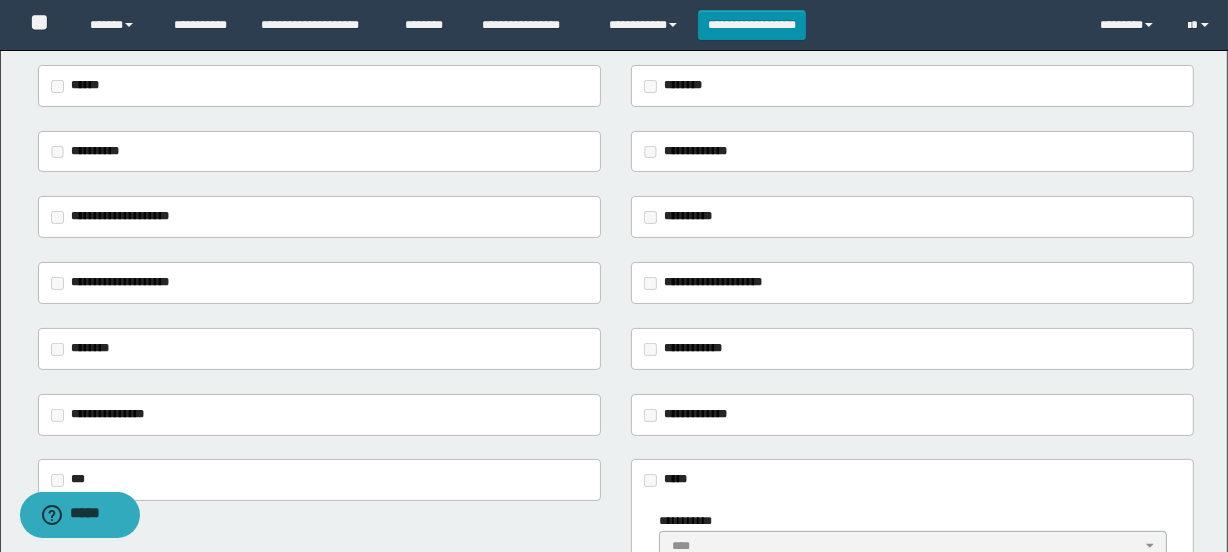 scroll, scrollTop: 42, scrollLeft: 0, axis: vertical 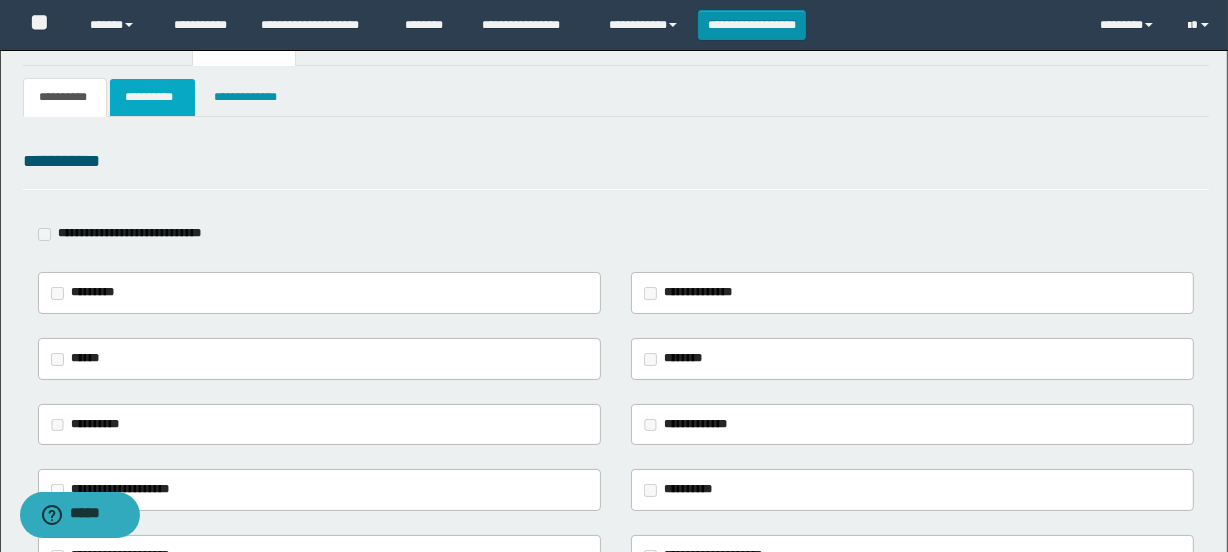 click on "**********" at bounding box center (153, 97) 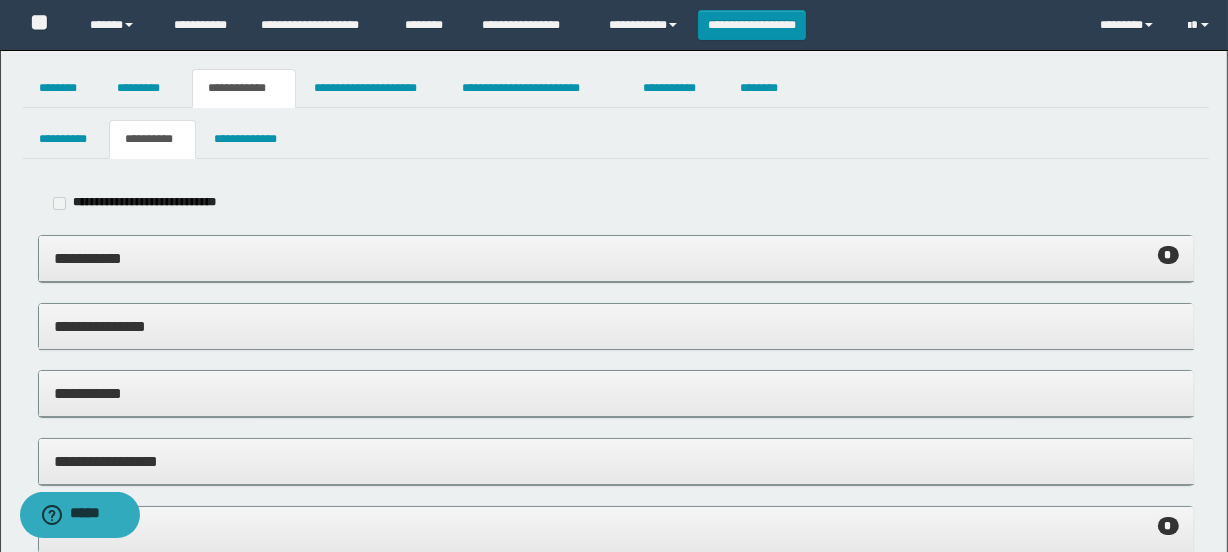 scroll, scrollTop: 90, scrollLeft: 0, axis: vertical 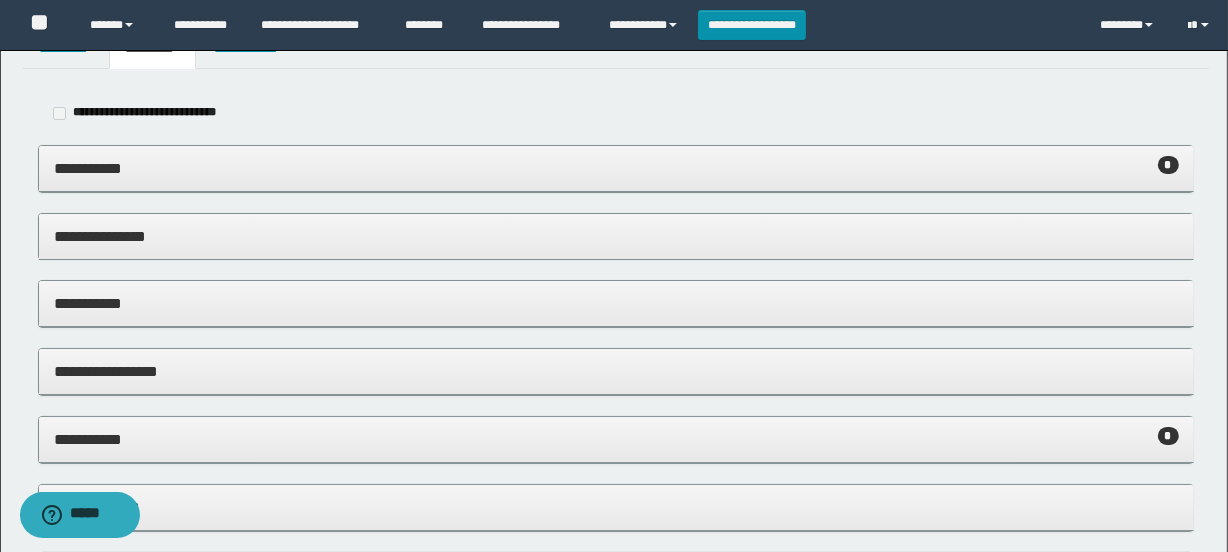click on "**********" at bounding box center (616, 168) 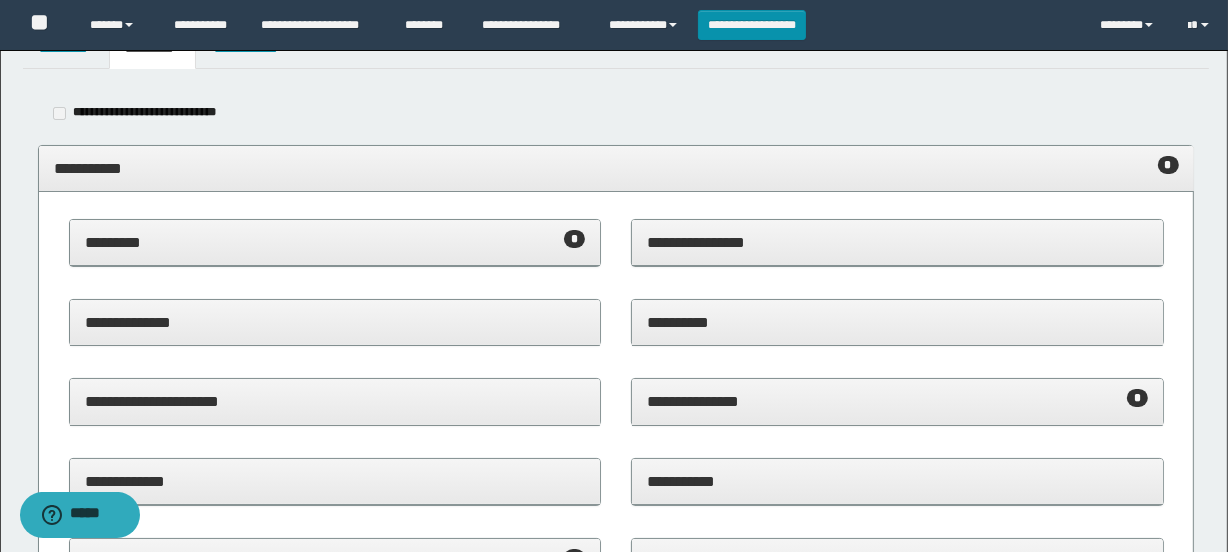 click on "********* *" at bounding box center (335, 242) 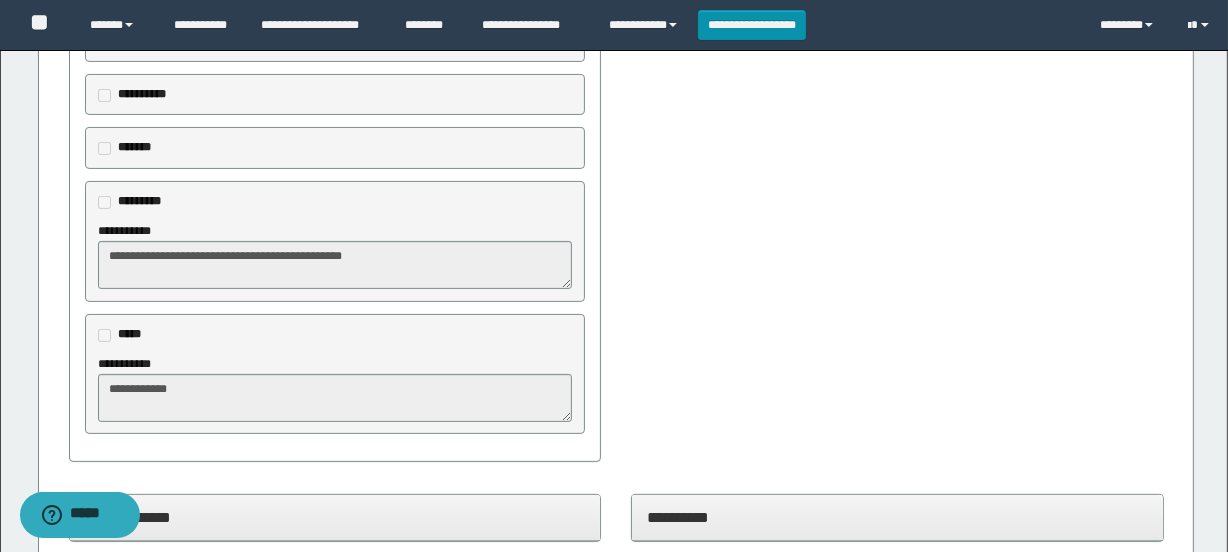 scroll, scrollTop: 454, scrollLeft: 0, axis: vertical 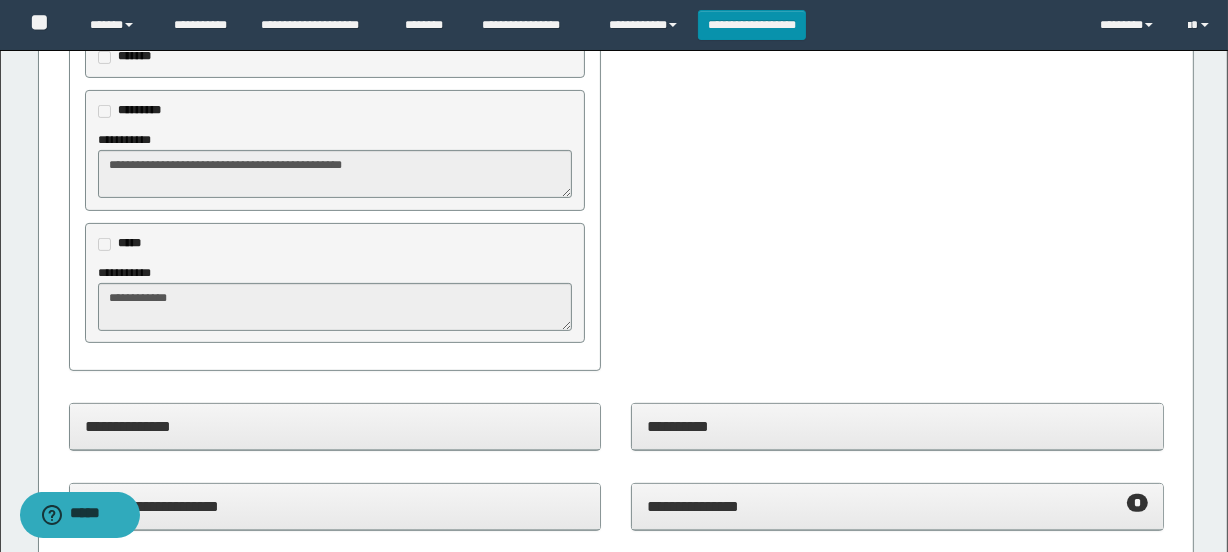 click on "**********" at bounding box center (614, 600) 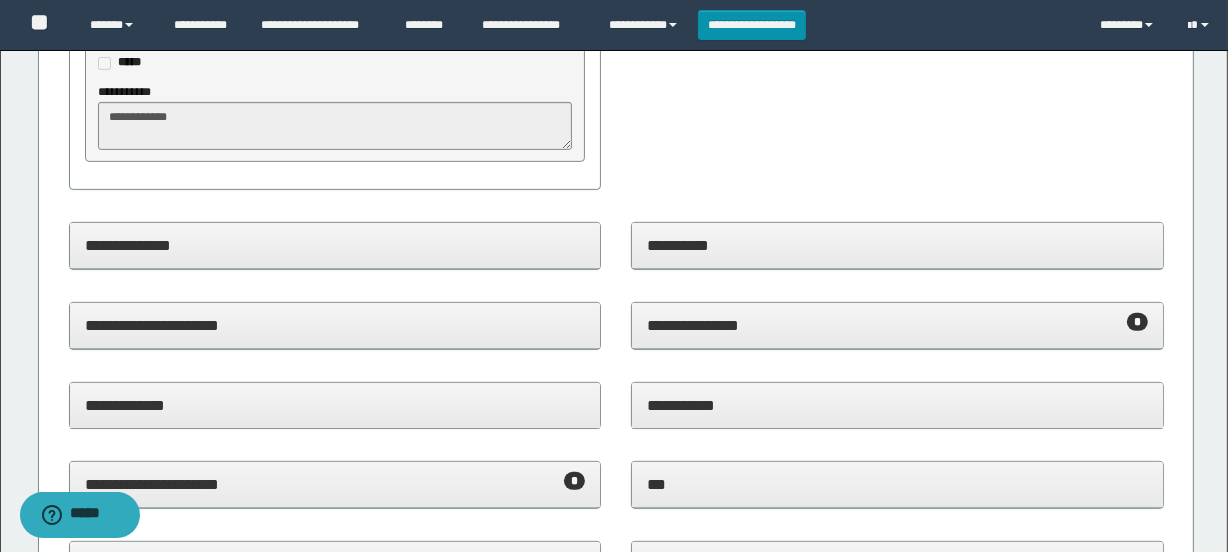 scroll, scrollTop: 636, scrollLeft: 0, axis: vertical 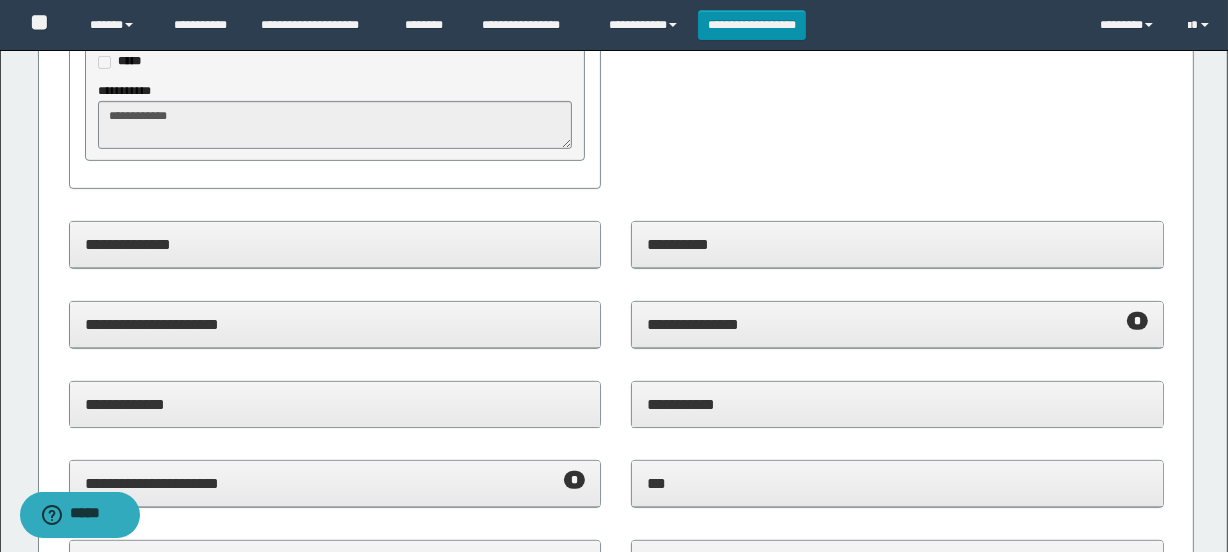 click on "**********" at bounding box center (897, 324) 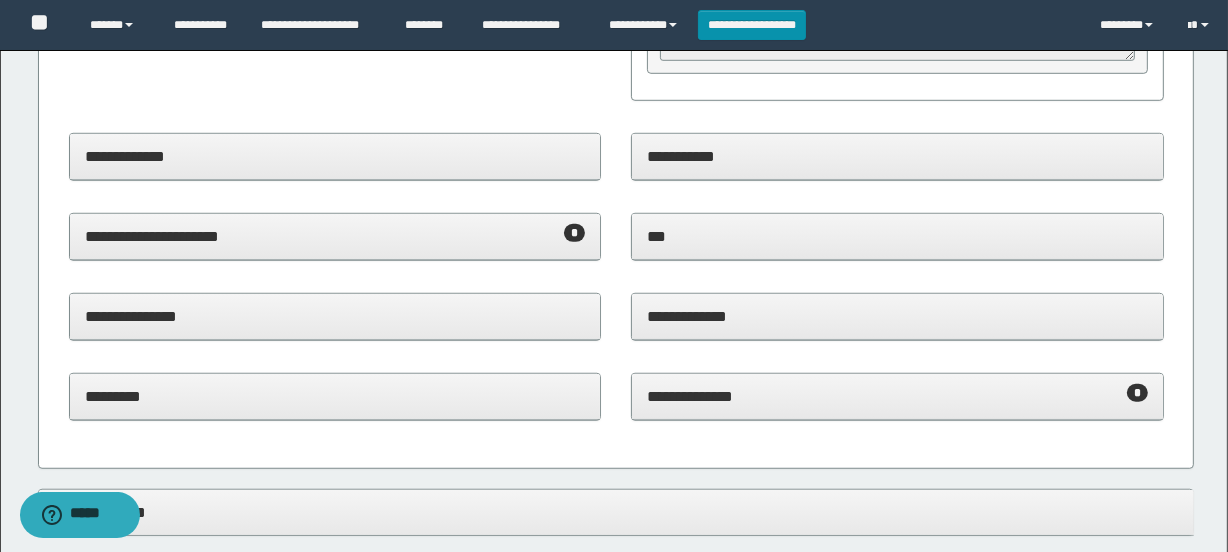 scroll, scrollTop: 1272, scrollLeft: 0, axis: vertical 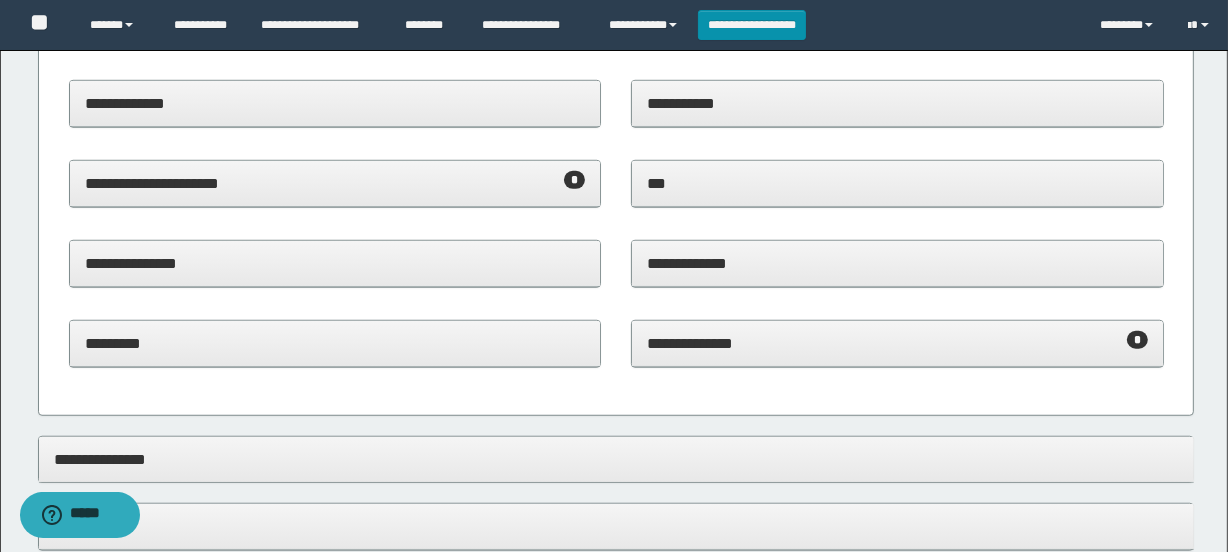 click on "**********" at bounding box center (335, 183) 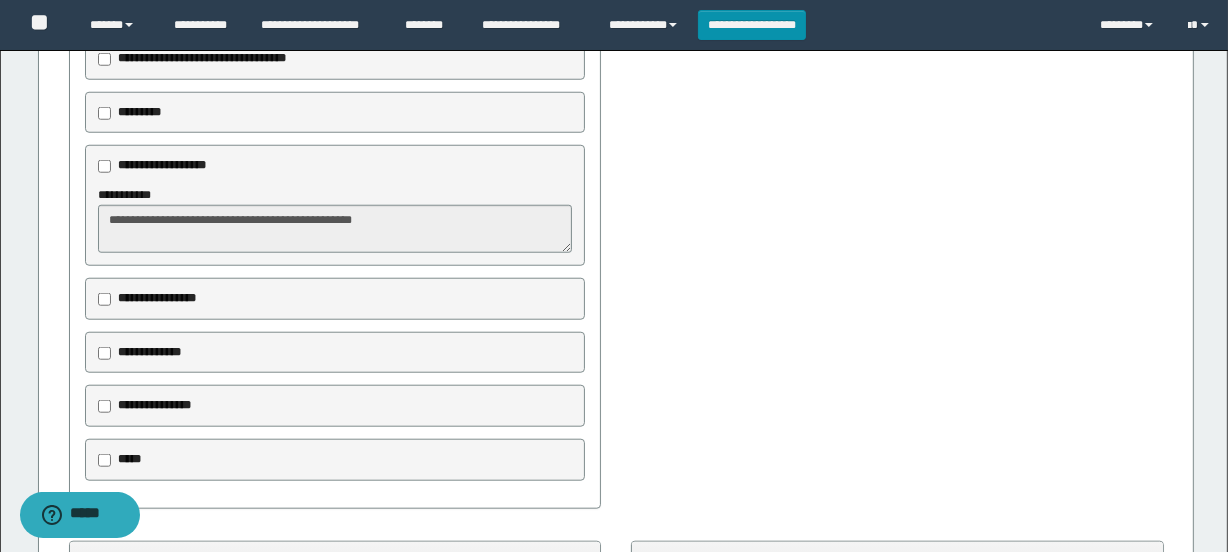 scroll, scrollTop: 1636, scrollLeft: 0, axis: vertical 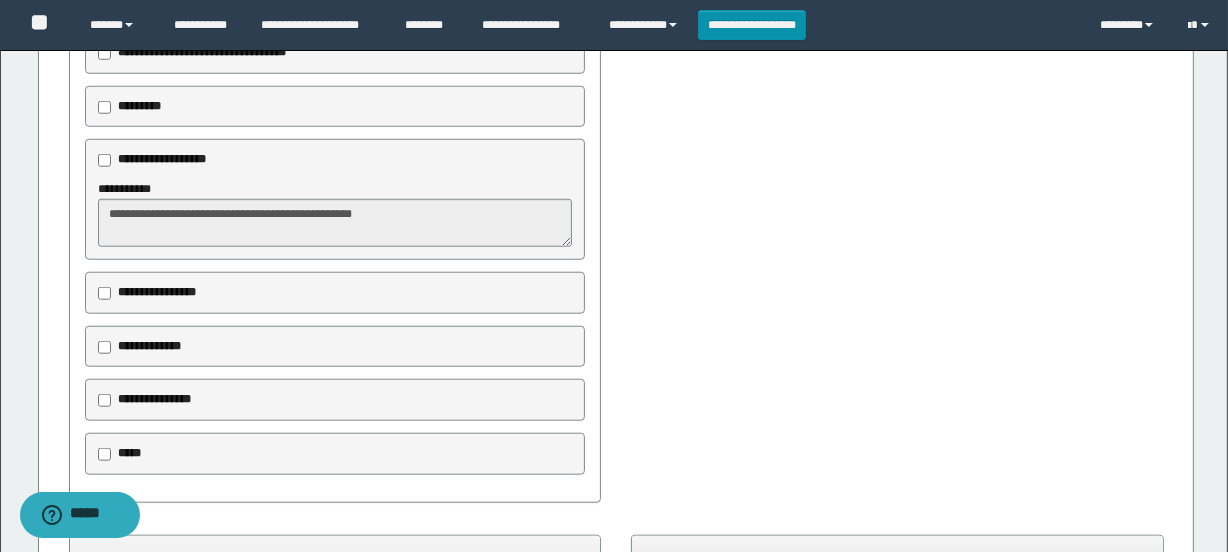 click on "**********" at bounding box center (614, -84) 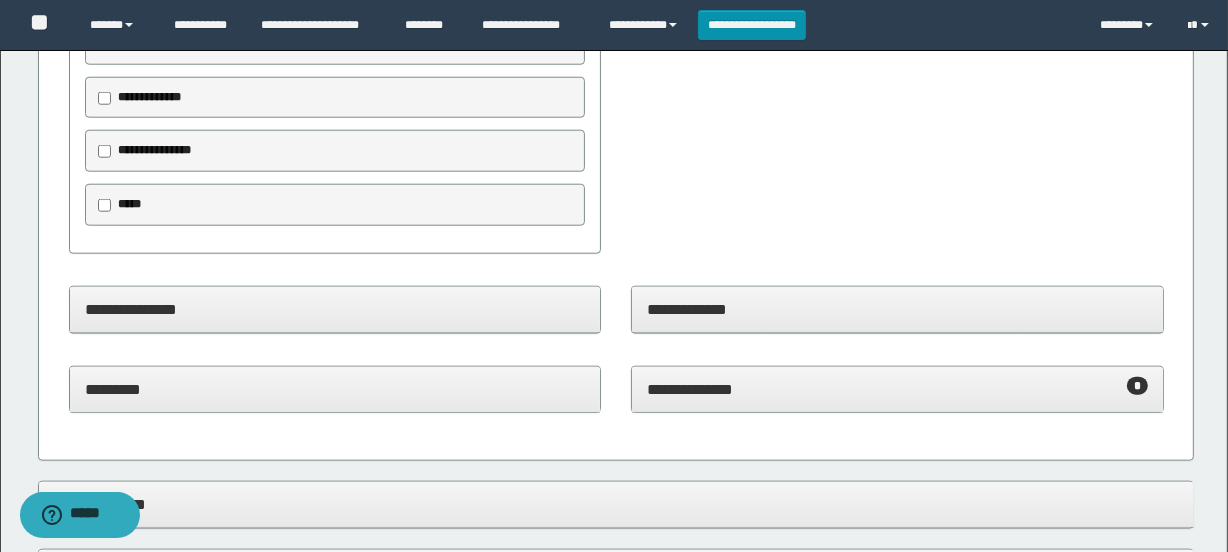 scroll, scrollTop: 1909, scrollLeft: 0, axis: vertical 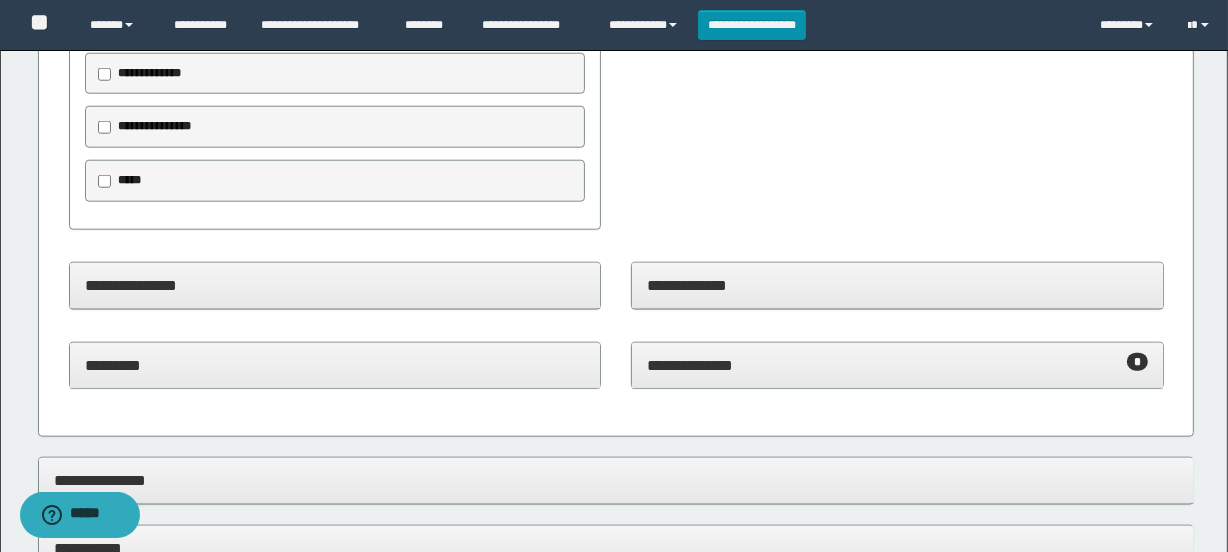 click on "**********" at bounding box center (897, 365) 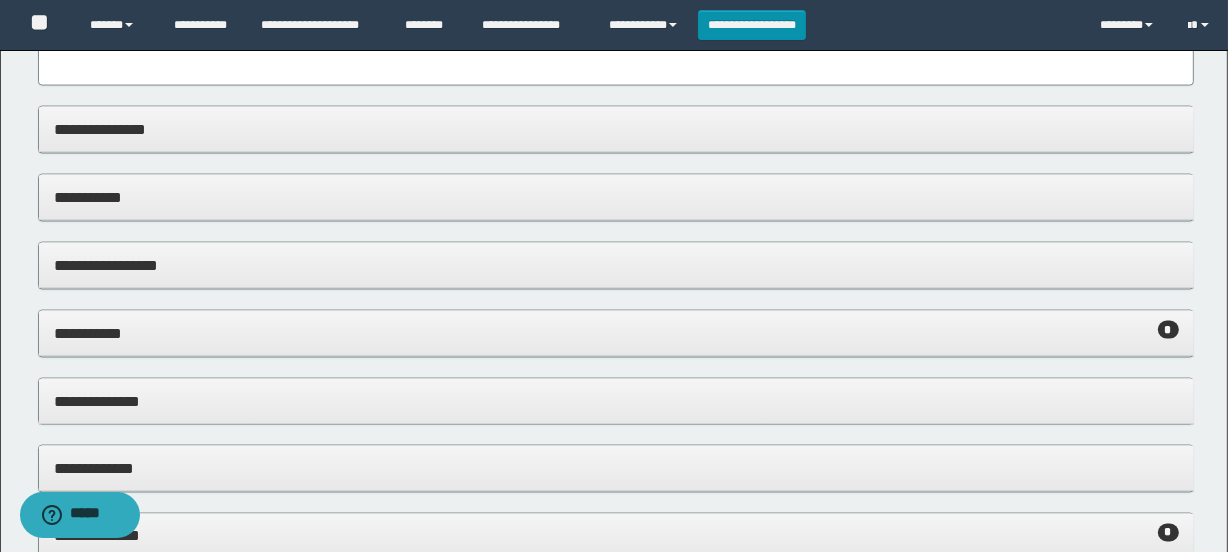 scroll, scrollTop: 2909, scrollLeft: 0, axis: vertical 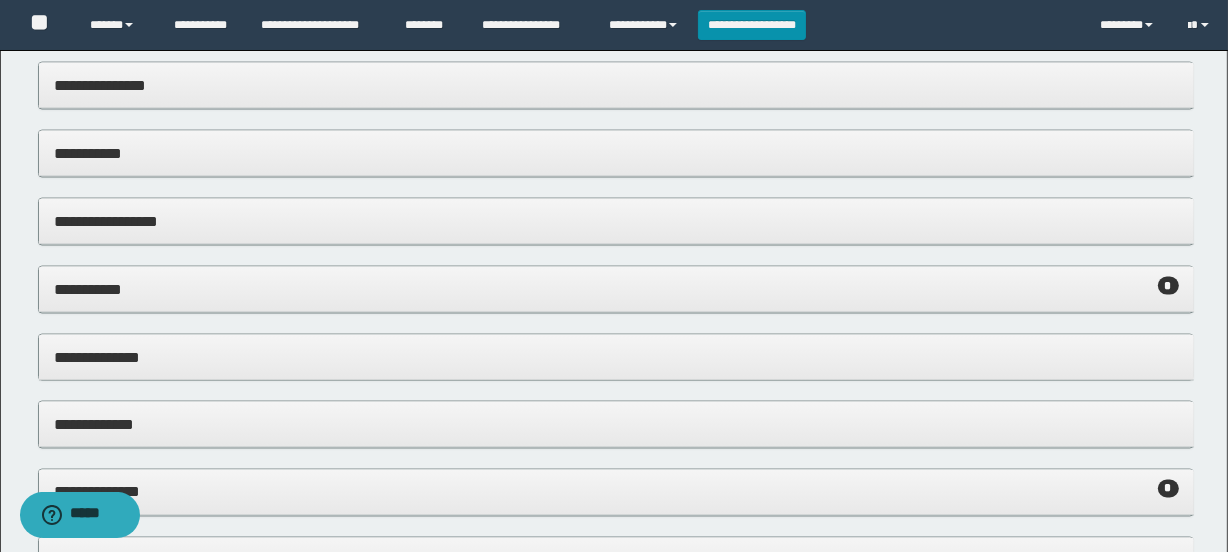 click on "**********" at bounding box center (616, 290) 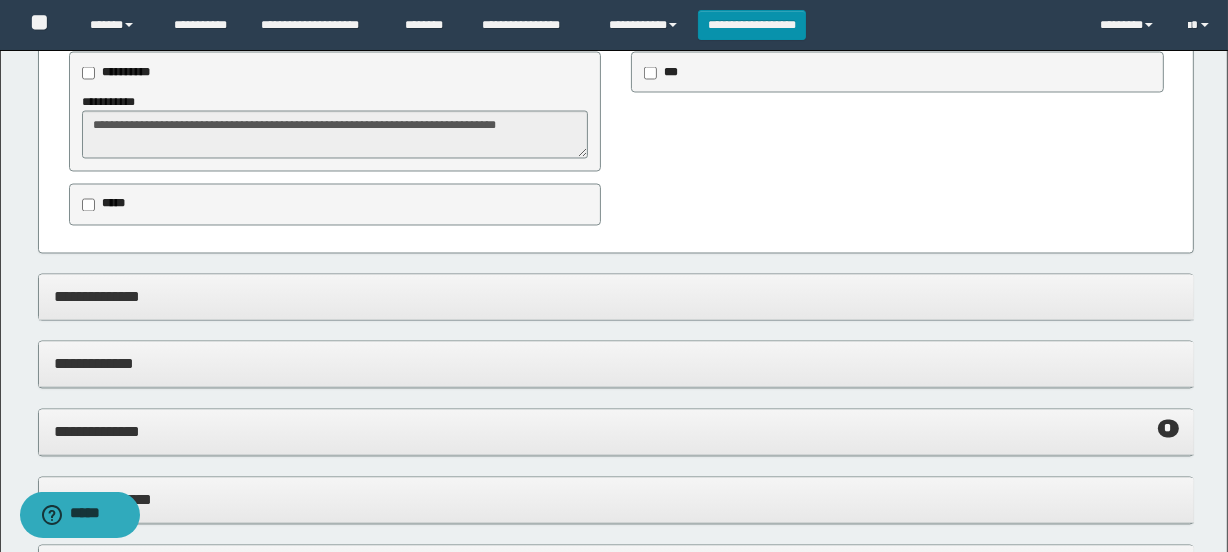 scroll, scrollTop: 3363, scrollLeft: 0, axis: vertical 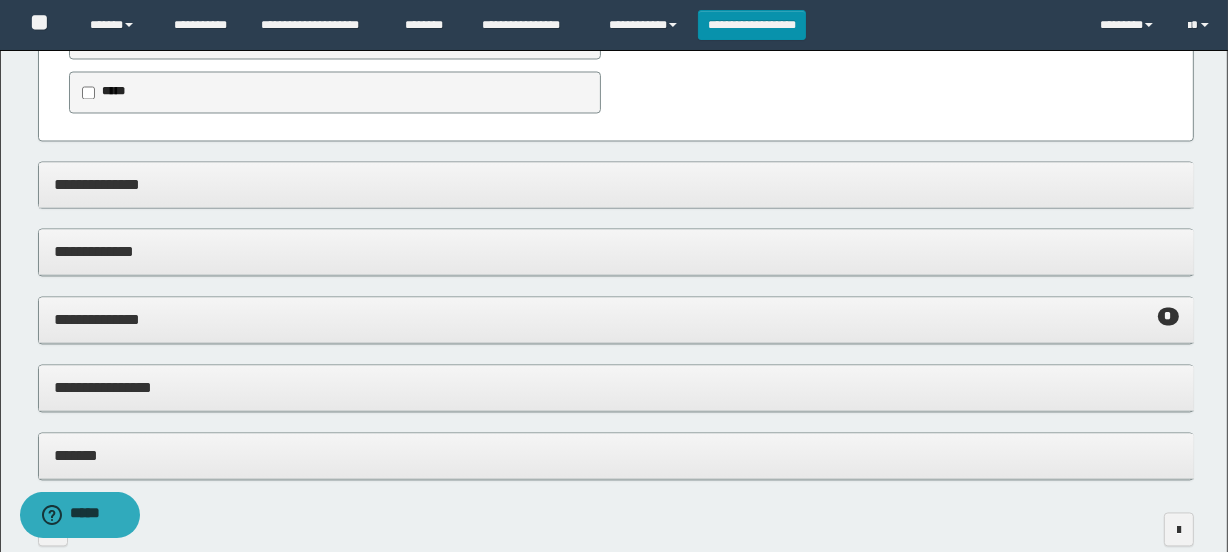 click on "**********" at bounding box center [616, 320] 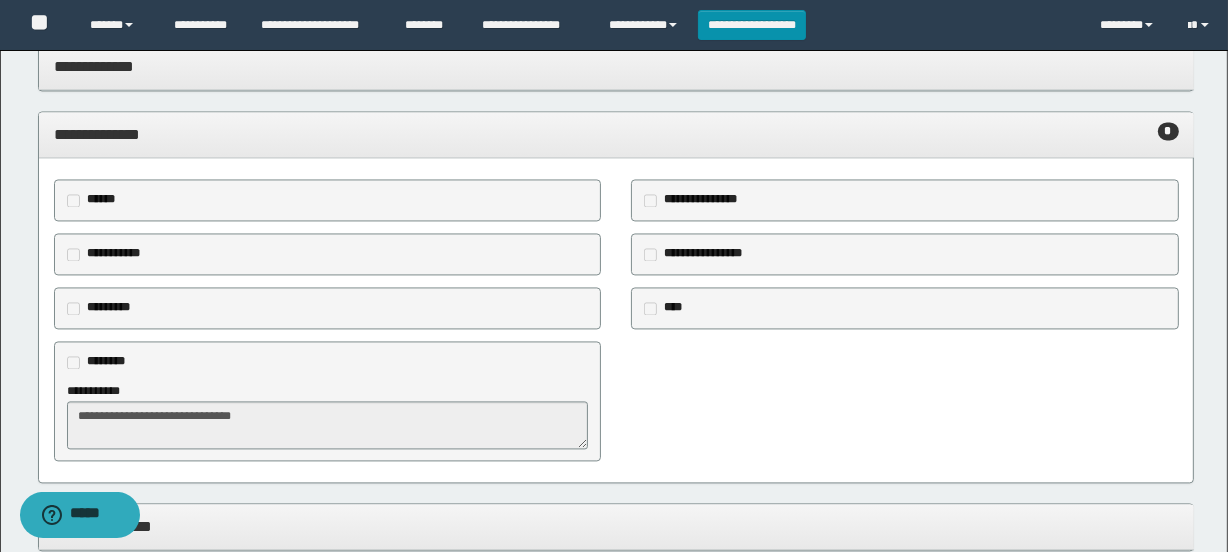 scroll, scrollTop: 3636, scrollLeft: 0, axis: vertical 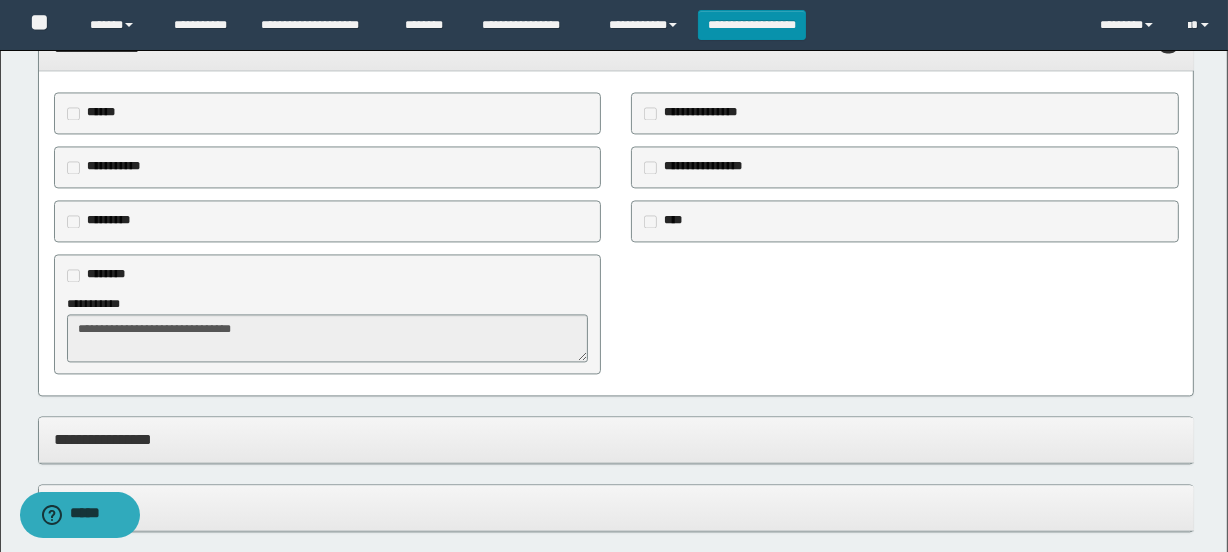 click on "**********" at bounding box center [614, -1479] 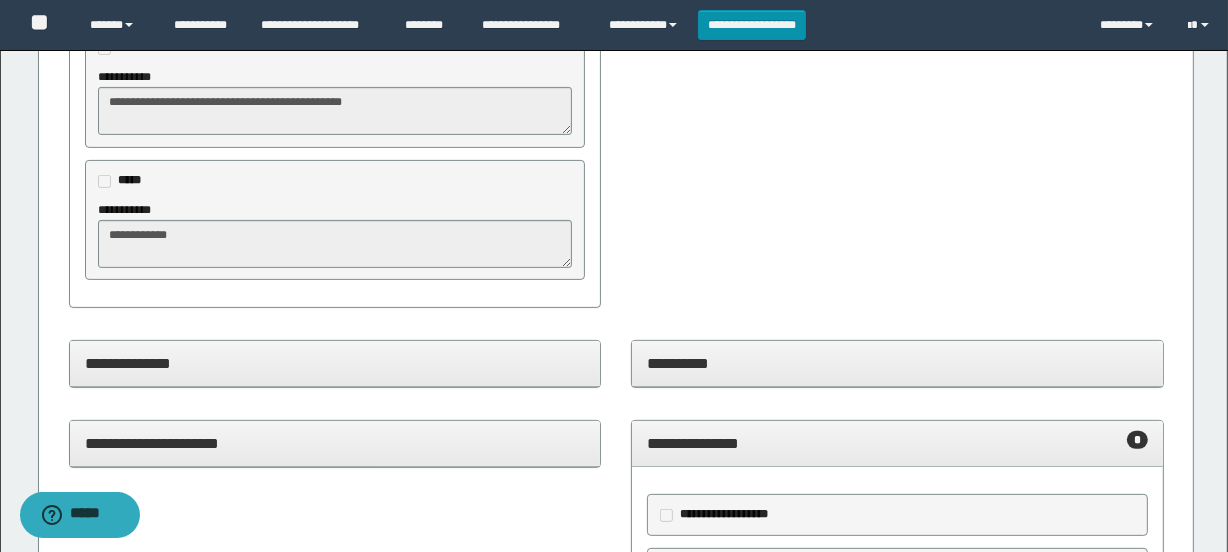 scroll, scrollTop: 0, scrollLeft: 0, axis: both 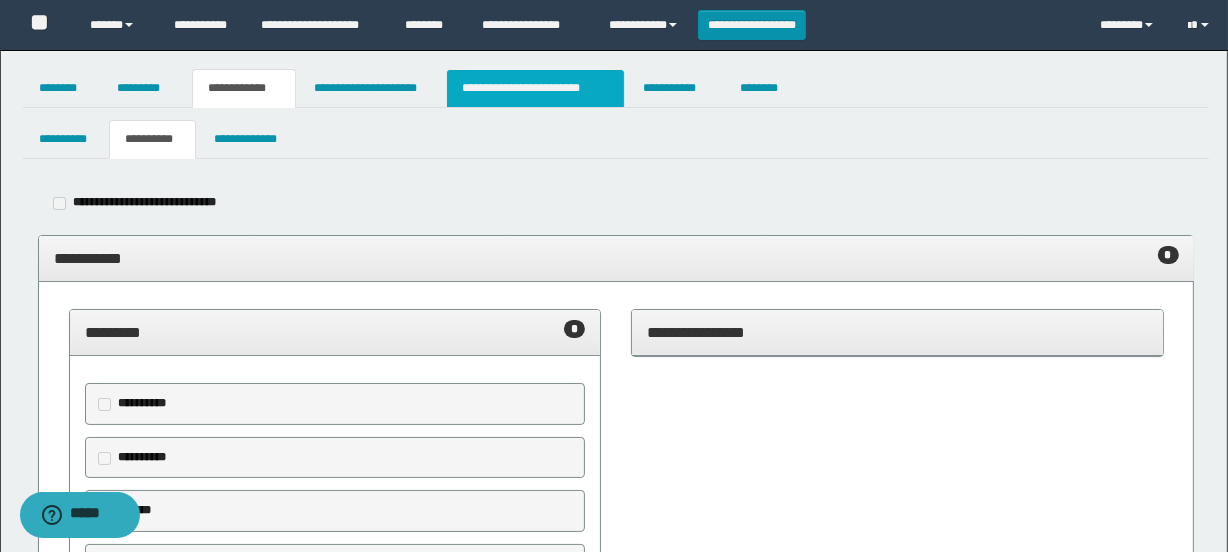 click on "**********" at bounding box center (535, 88) 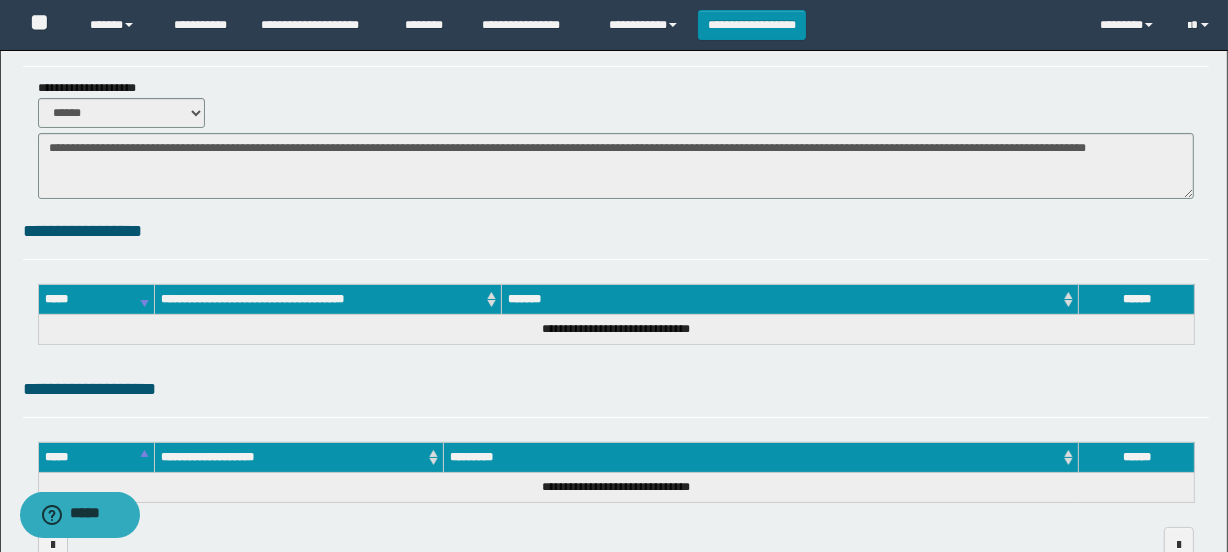 scroll, scrollTop: 0, scrollLeft: 0, axis: both 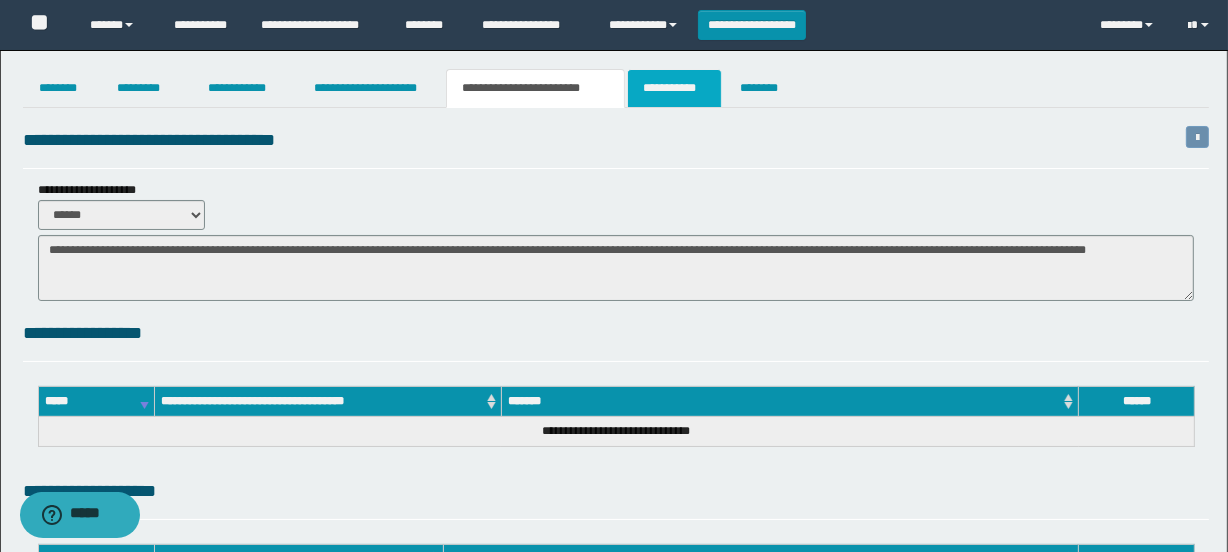 click on "**********" at bounding box center (674, 88) 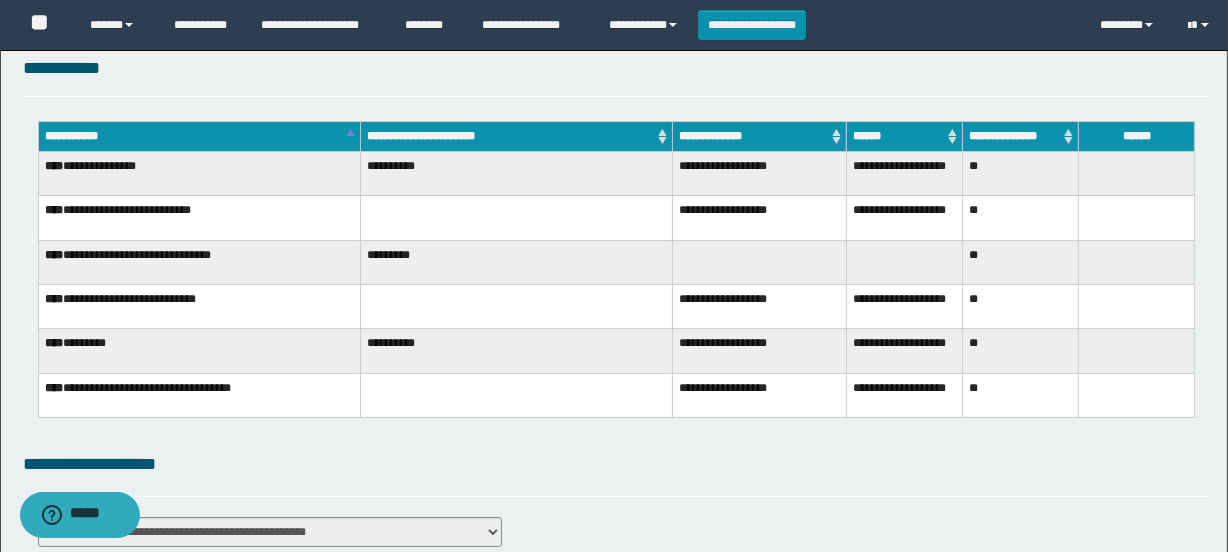 scroll, scrollTop: 0, scrollLeft: 0, axis: both 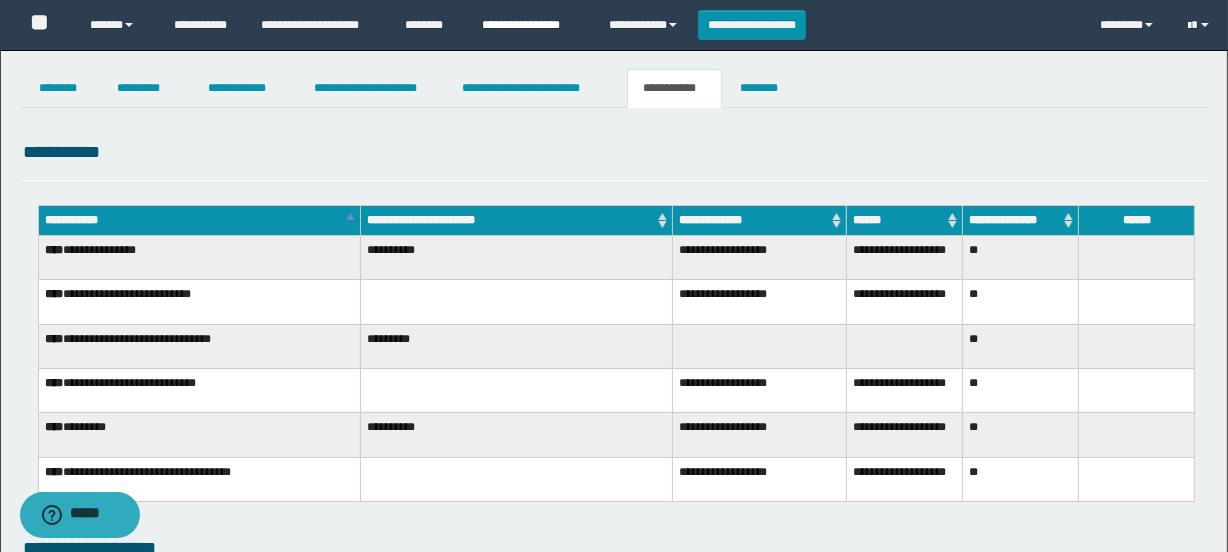 click on "**********" at bounding box center [530, 25] 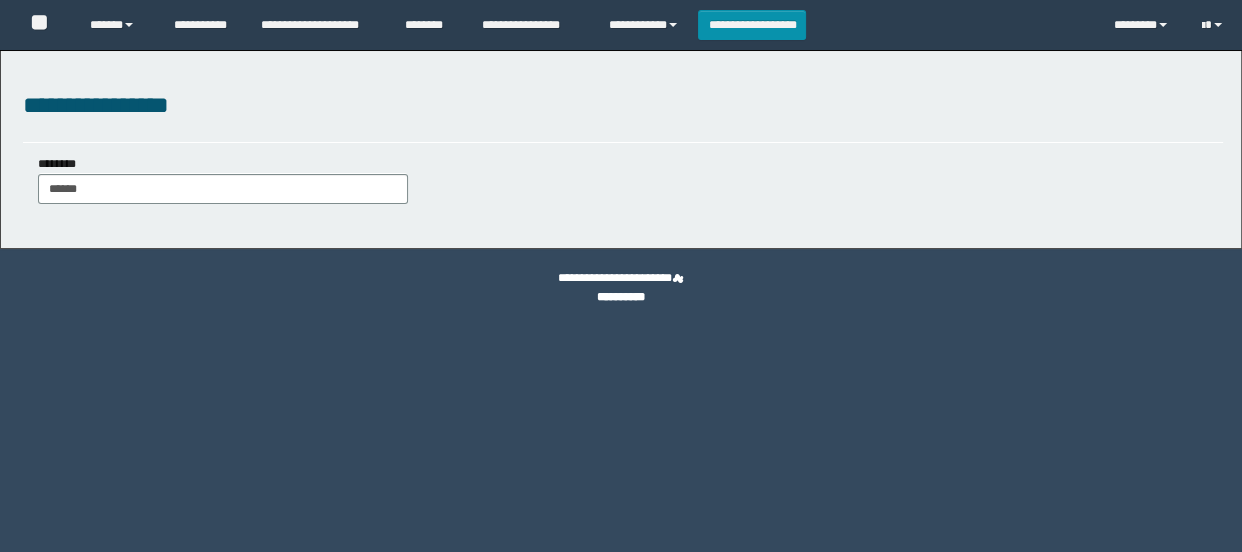 scroll, scrollTop: 0, scrollLeft: 0, axis: both 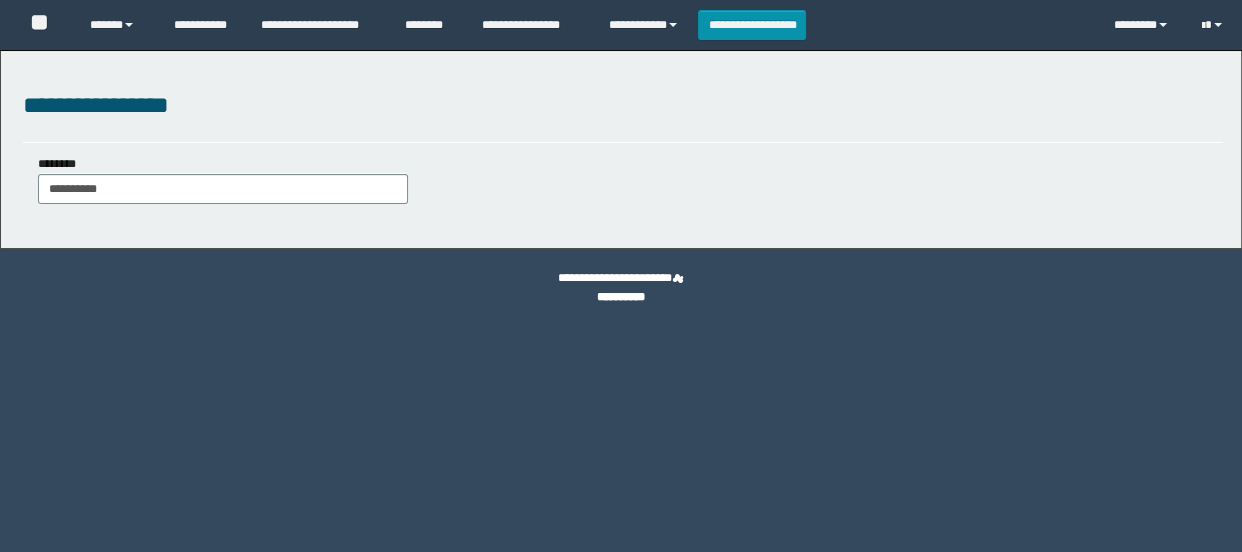 type on "**********" 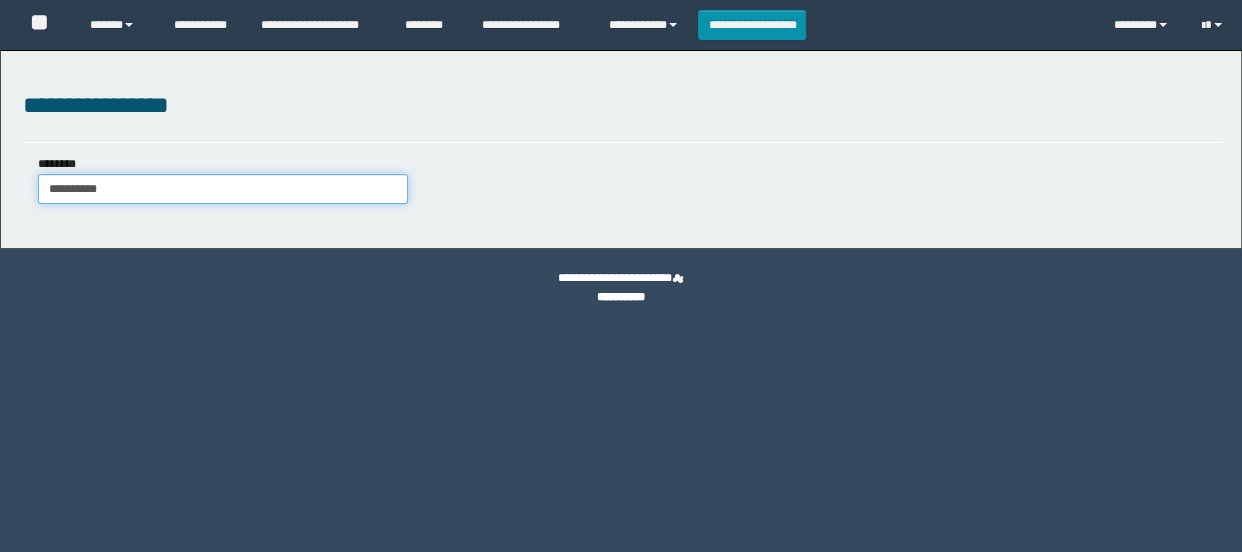 drag, startPoint x: 62, startPoint y: 170, endPoint x: 0, endPoint y: 124, distance: 77.201035 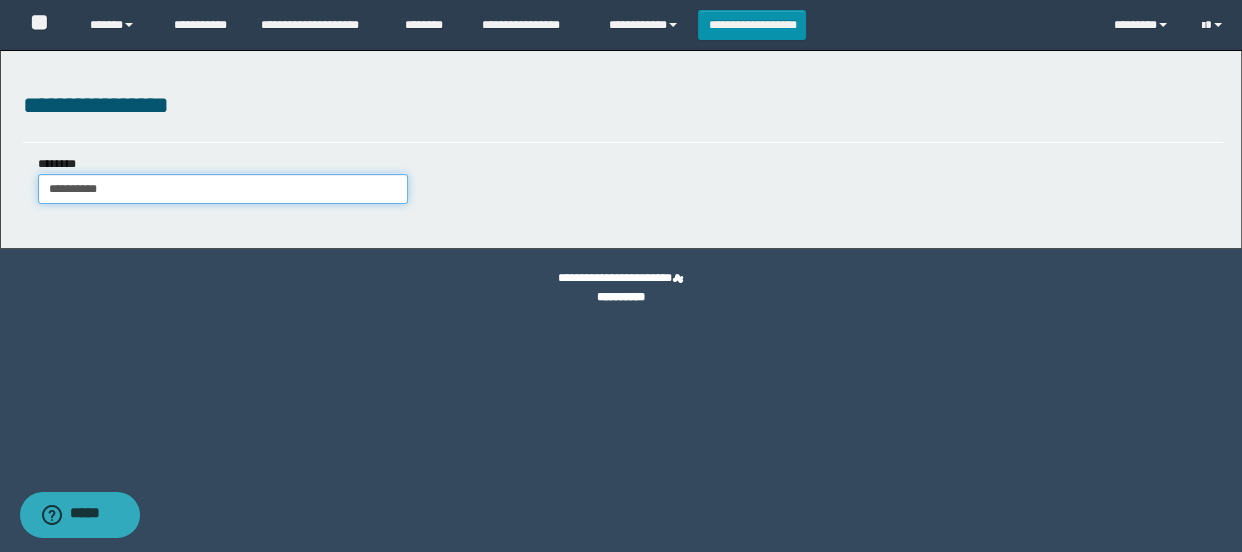 click on "**********" at bounding box center [223, 189] 